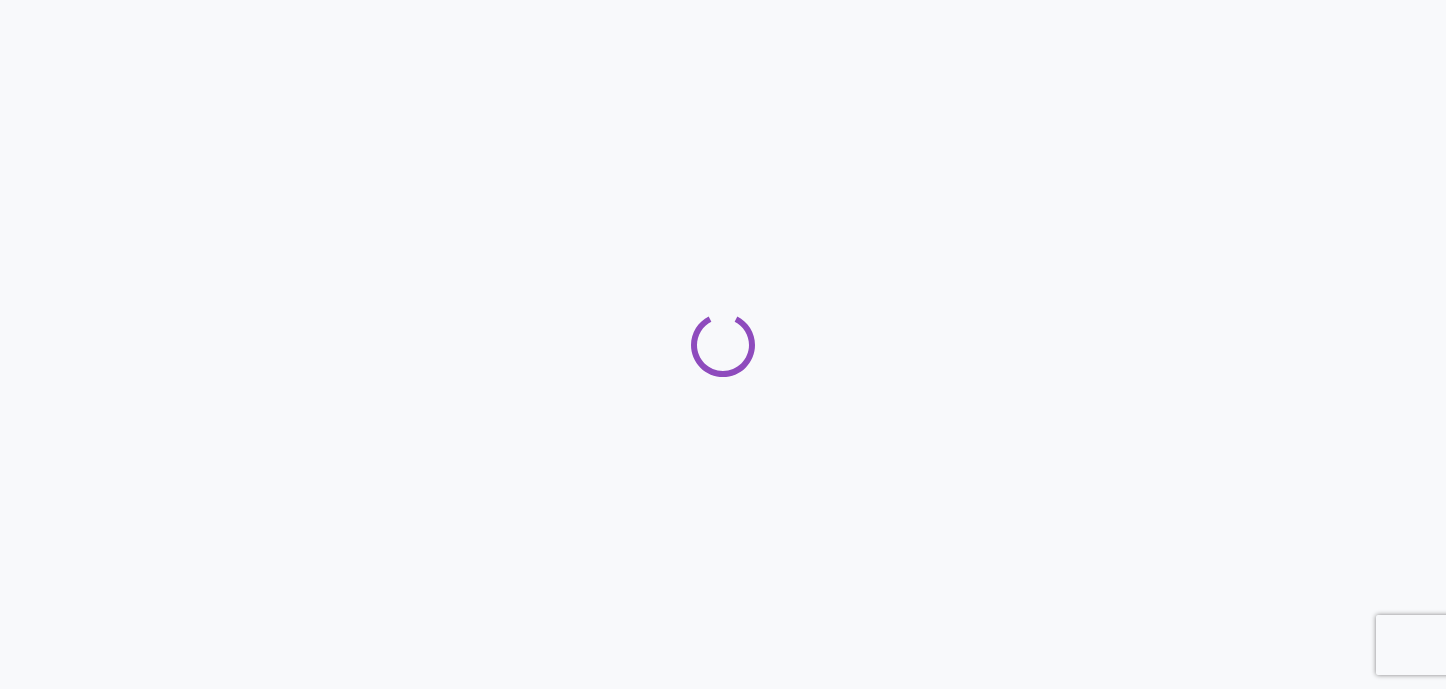 scroll, scrollTop: 0, scrollLeft: 0, axis: both 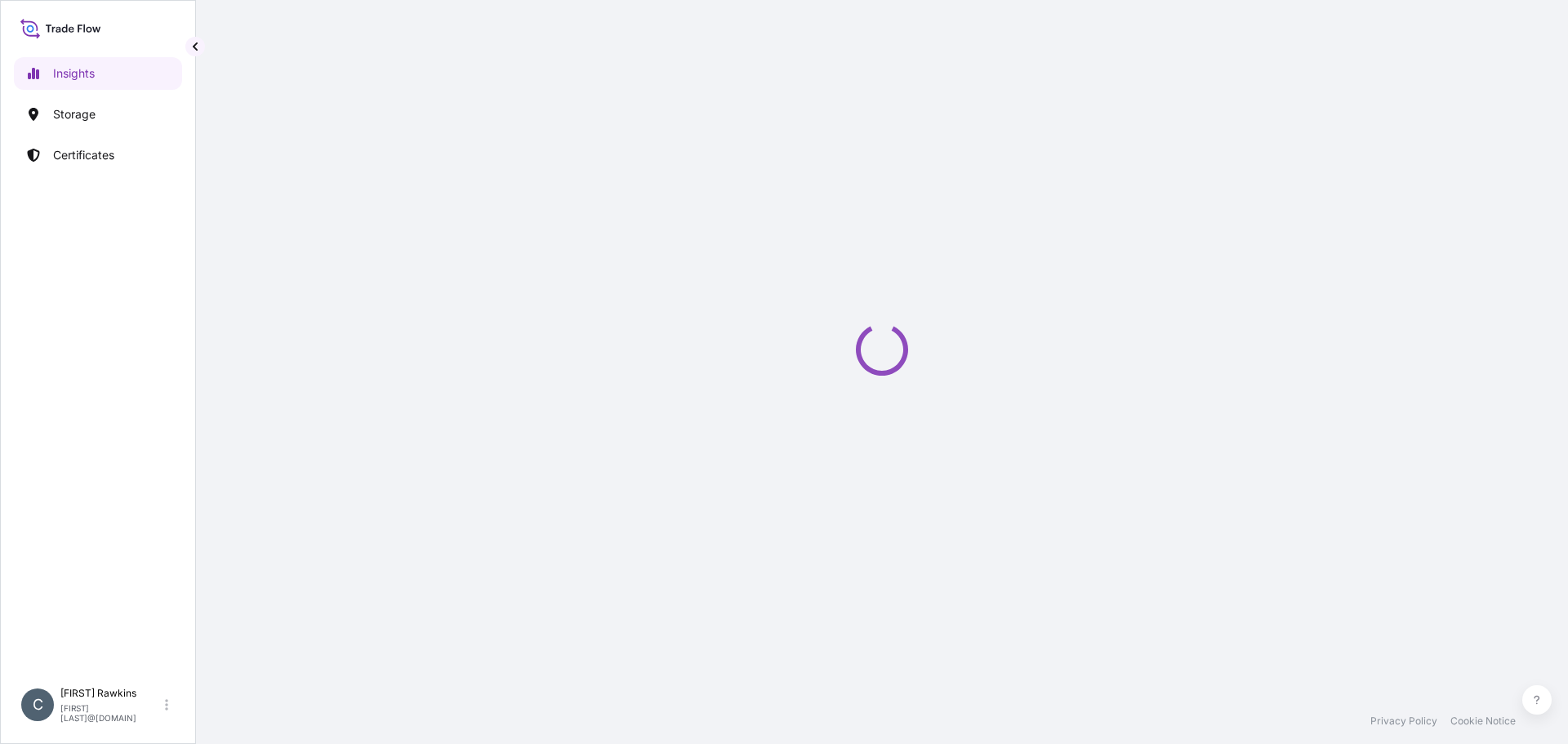 select on "2025" 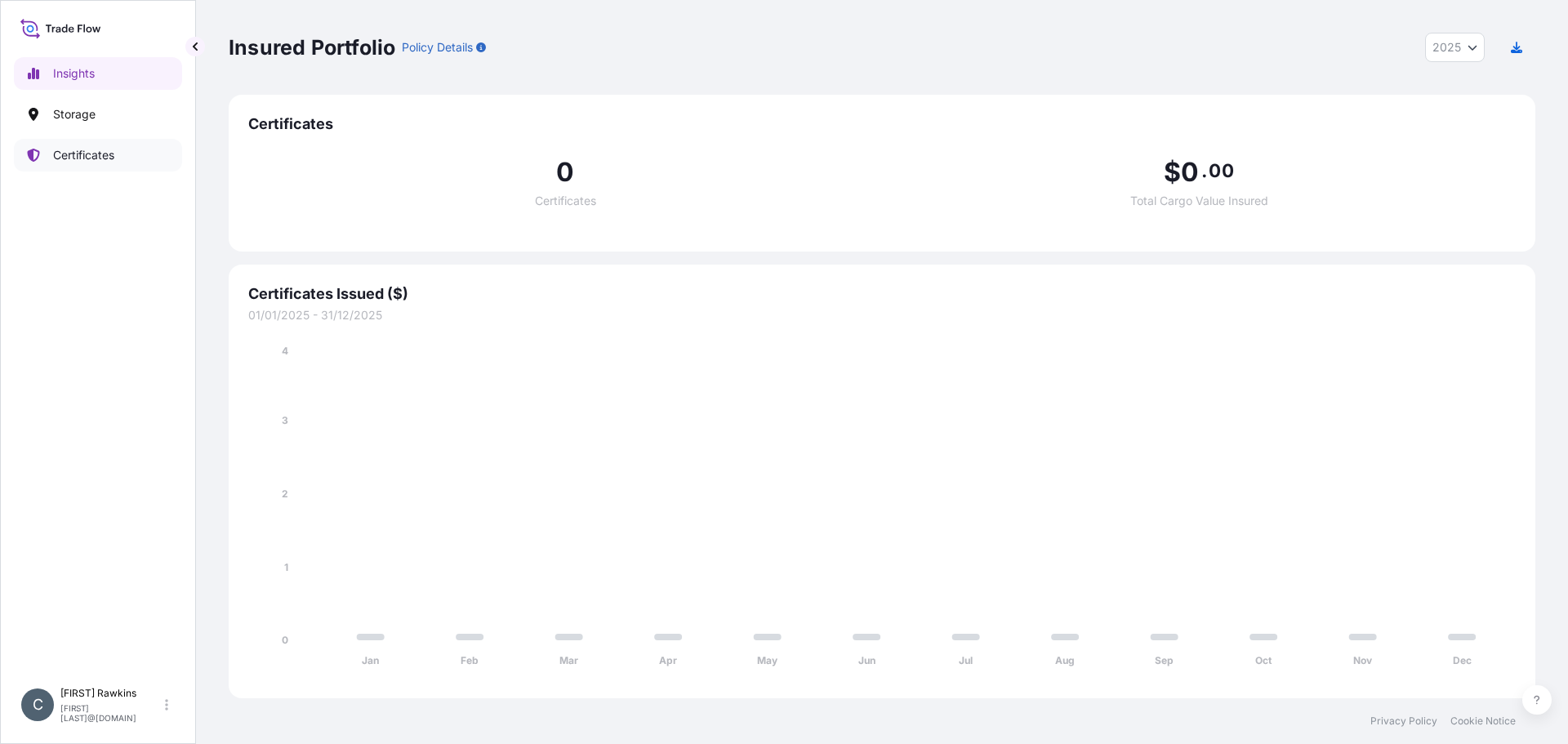 click on "Certificates" at bounding box center (98, 155) 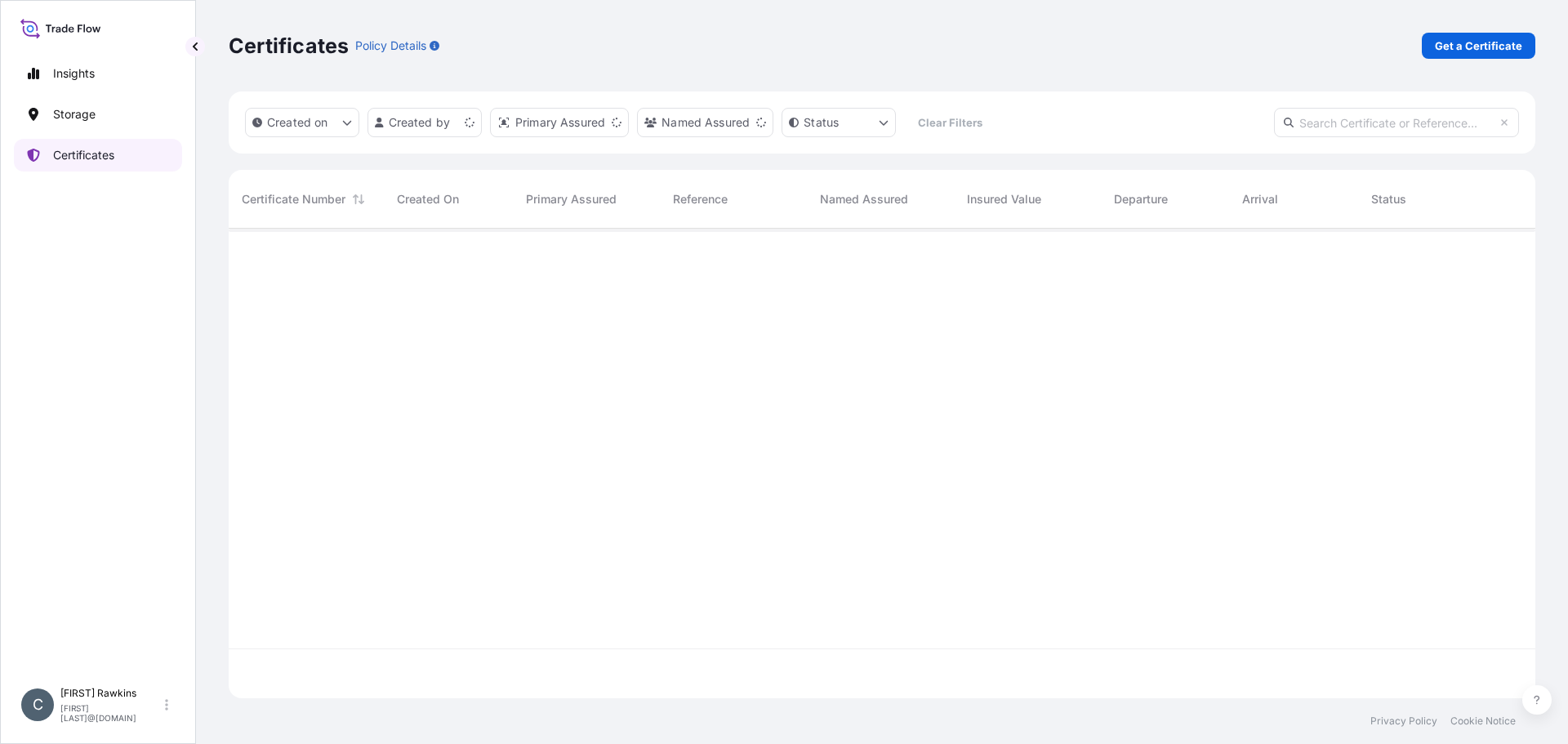scroll, scrollTop: 13, scrollLeft: 13, axis: both 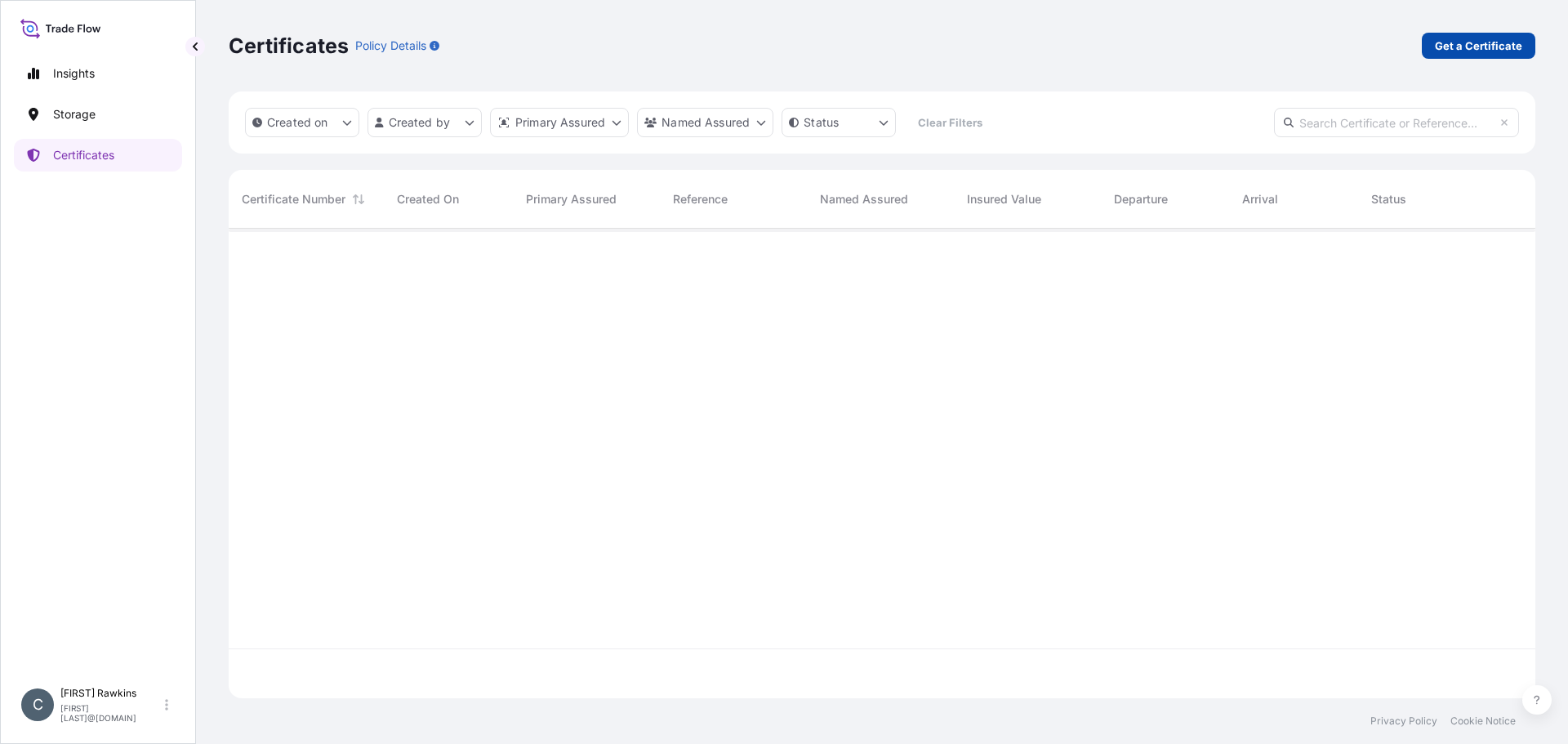 click on "Get a Certificate" at bounding box center [1478, 46] 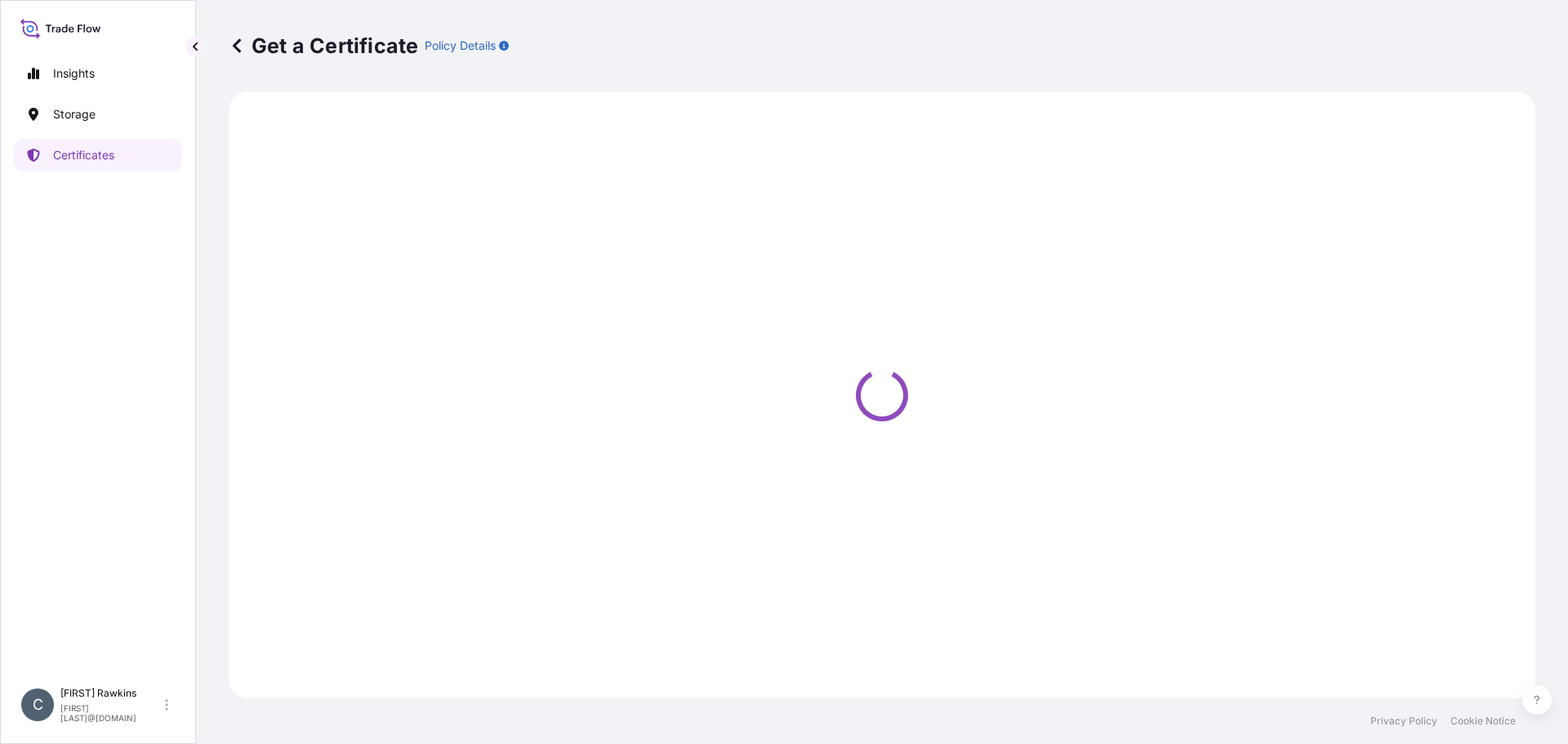 select on "Sea" 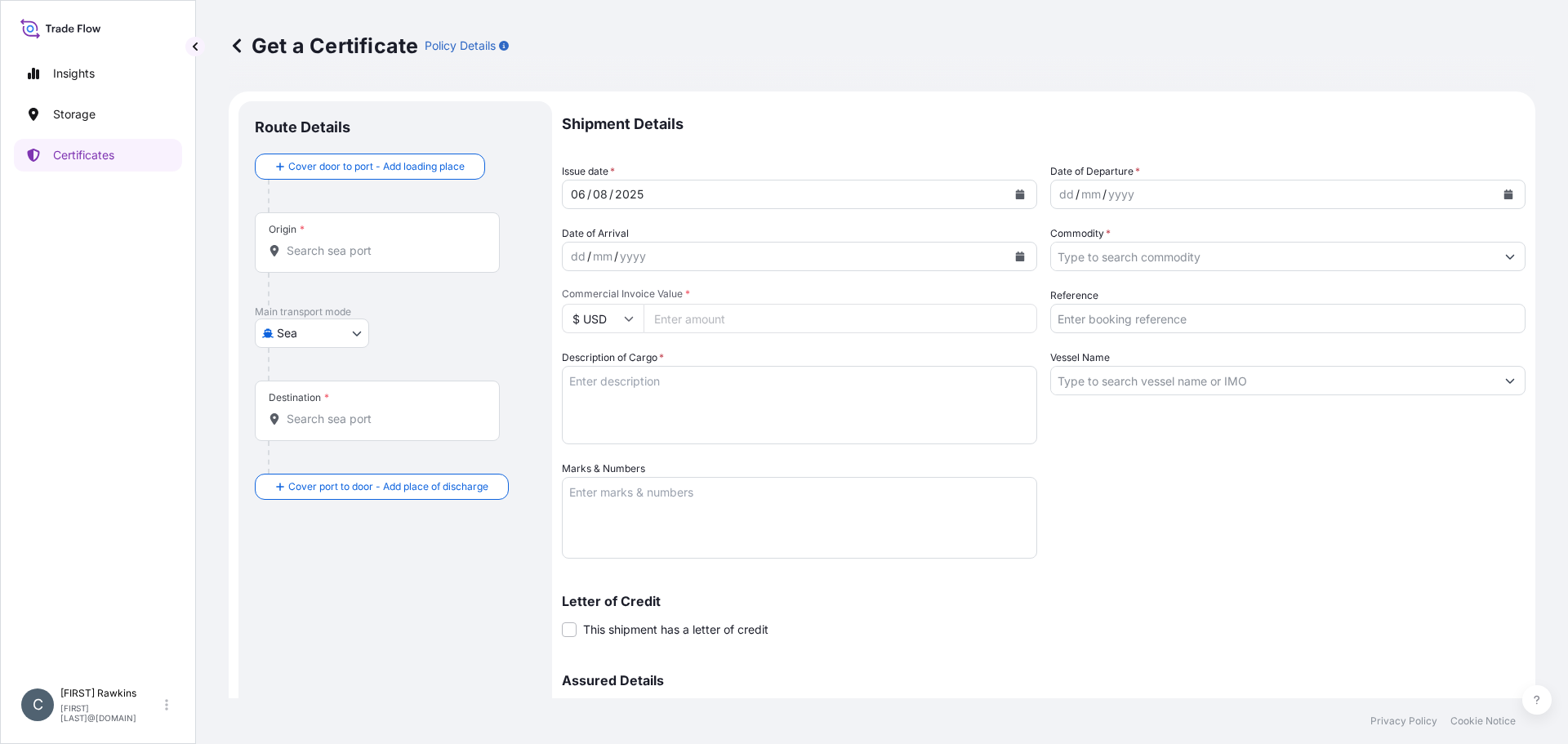 click on "Origin *" at bounding box center [383, 251] 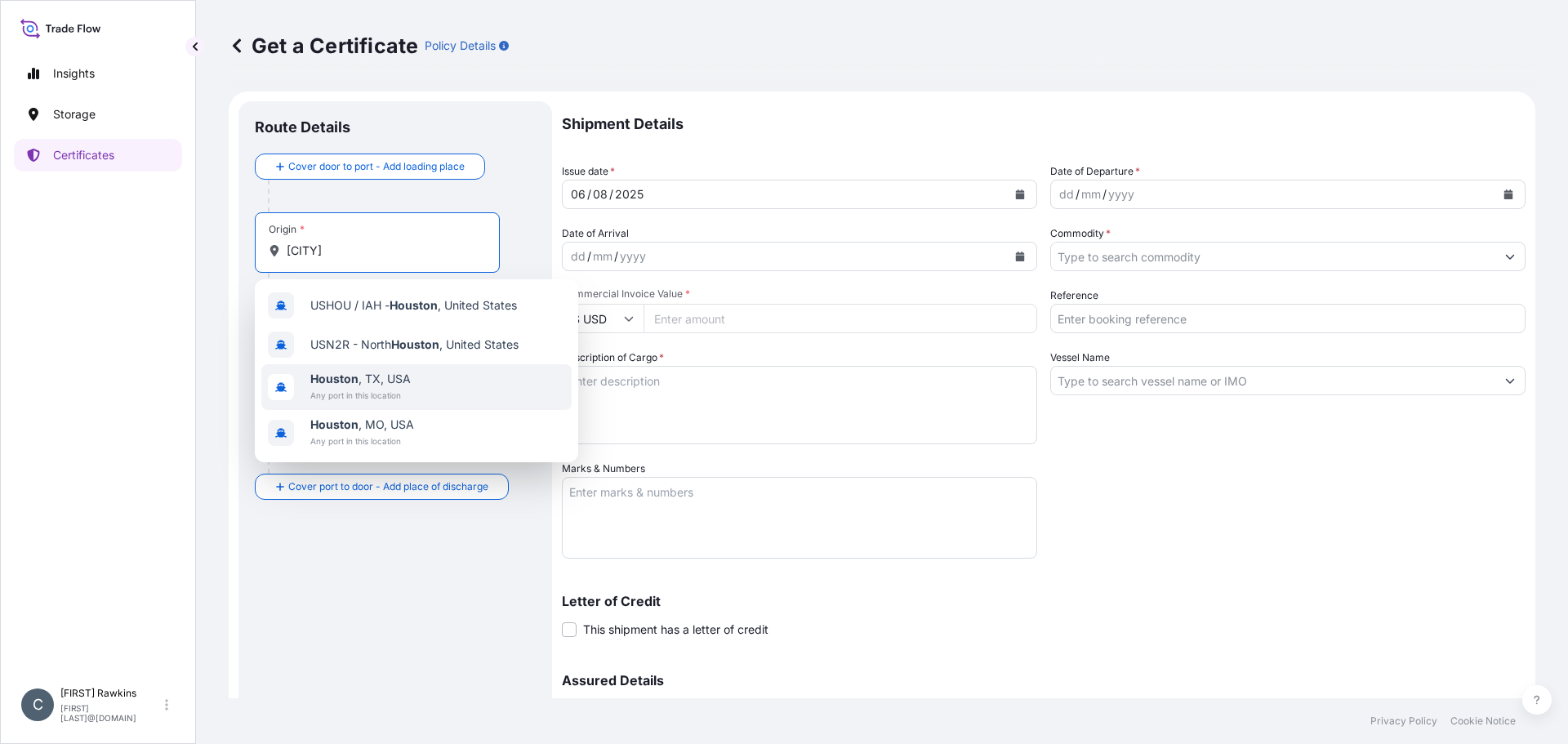 click on "[CITY] , [STATE], [COUNTRY] Any port in this location" at bounding box center [416, 387] 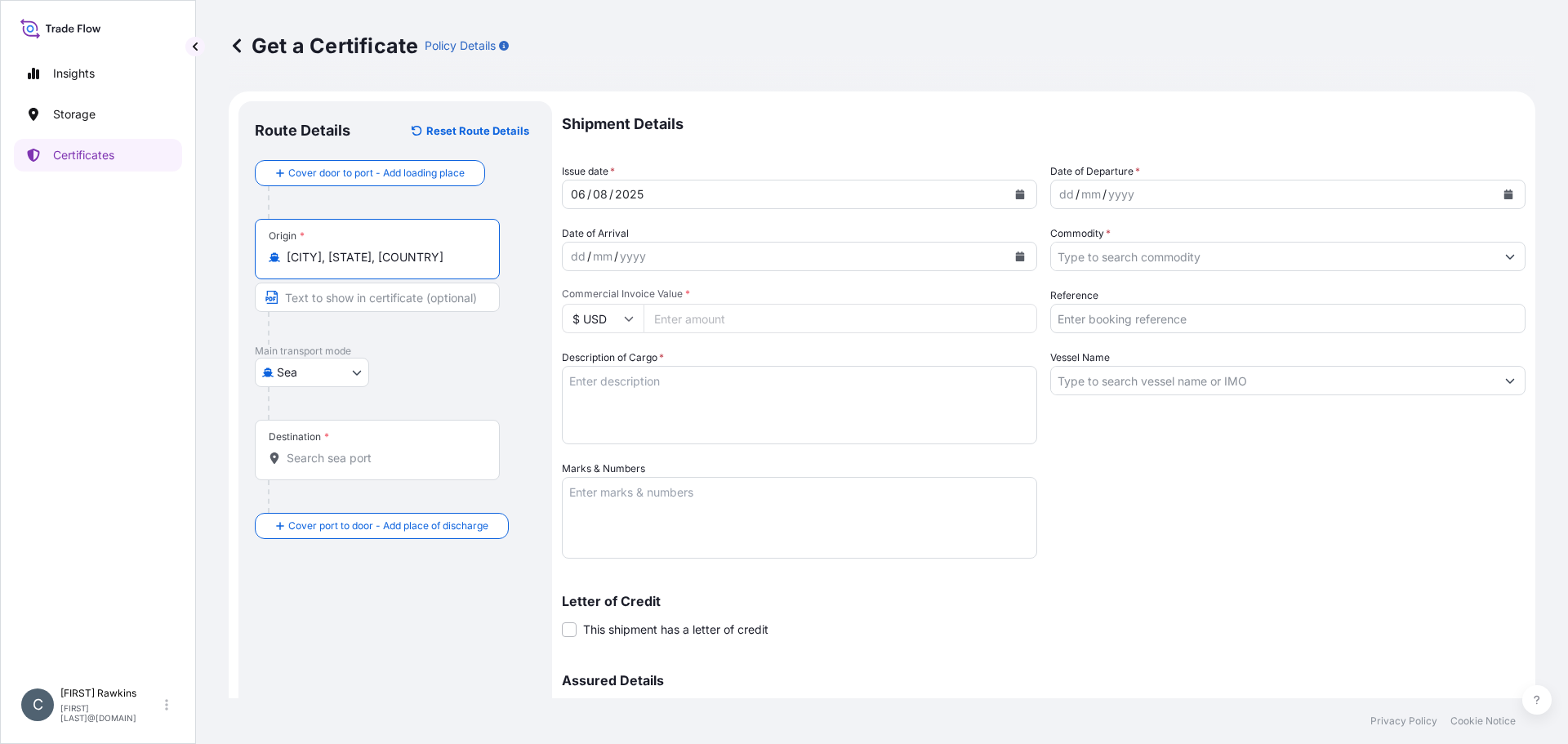 type on "[CITY], [STATE], [COUNTRY]" 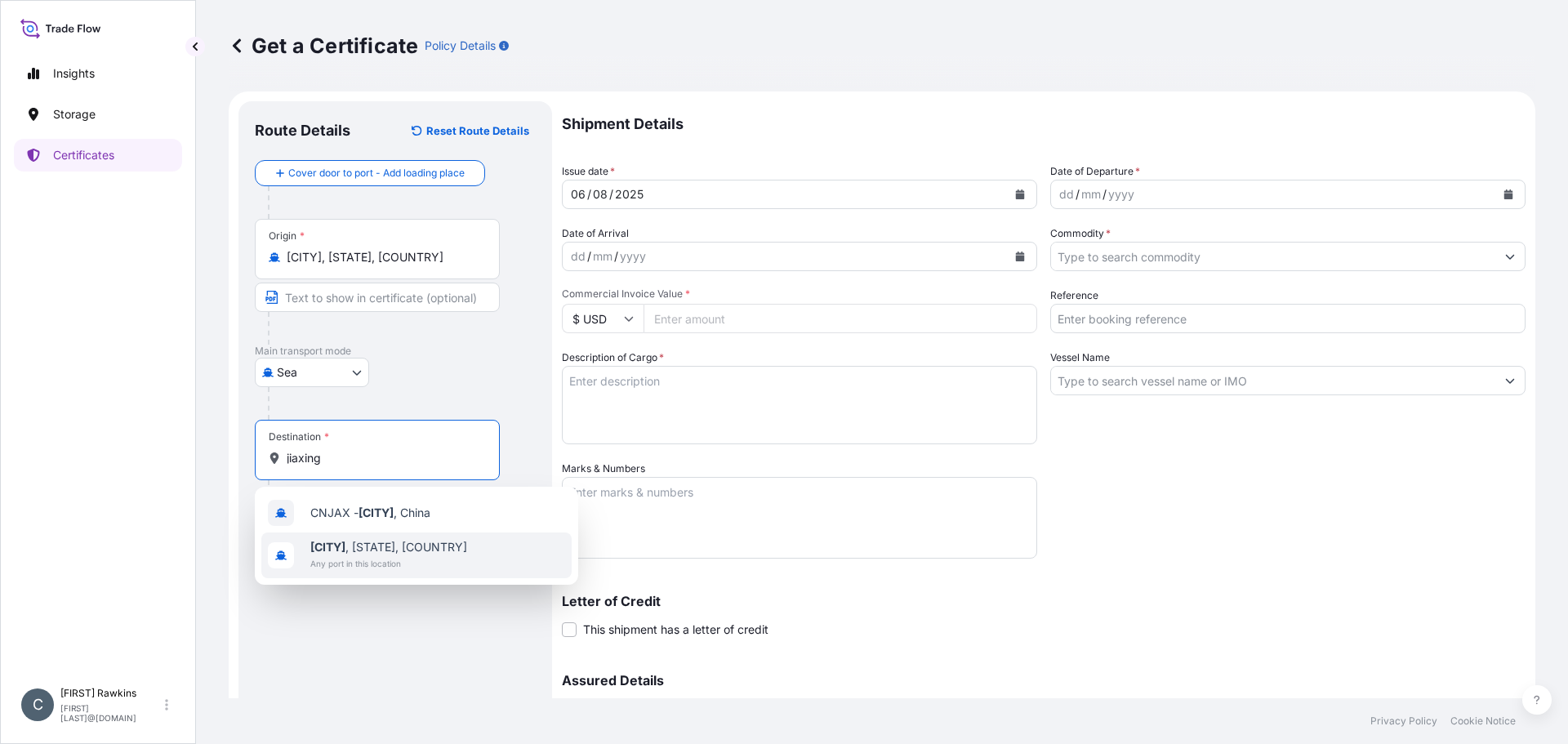click on "[CITY]" at bounding box center [327, 546] 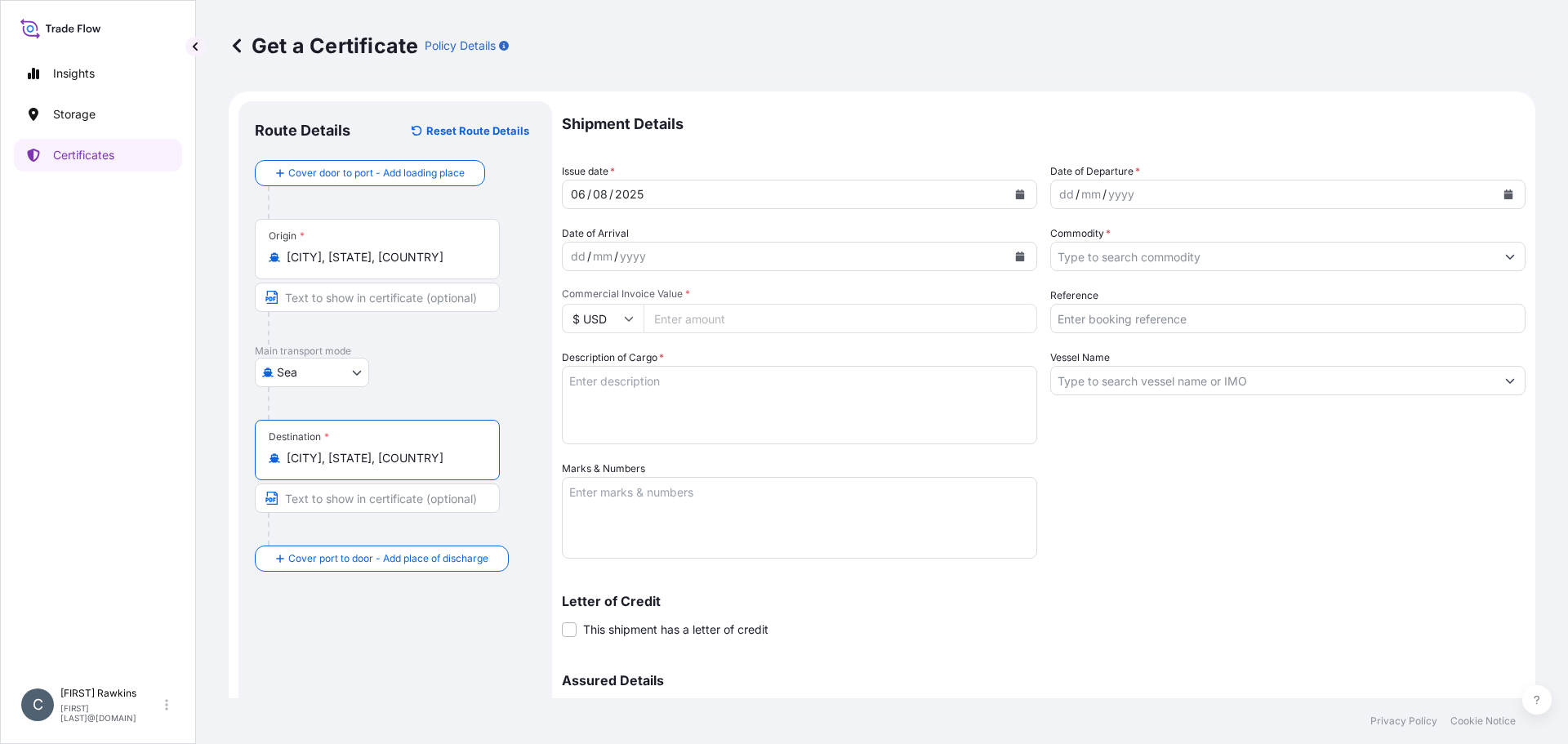 type on "[CITY], [STATE], [COUNTRY]" 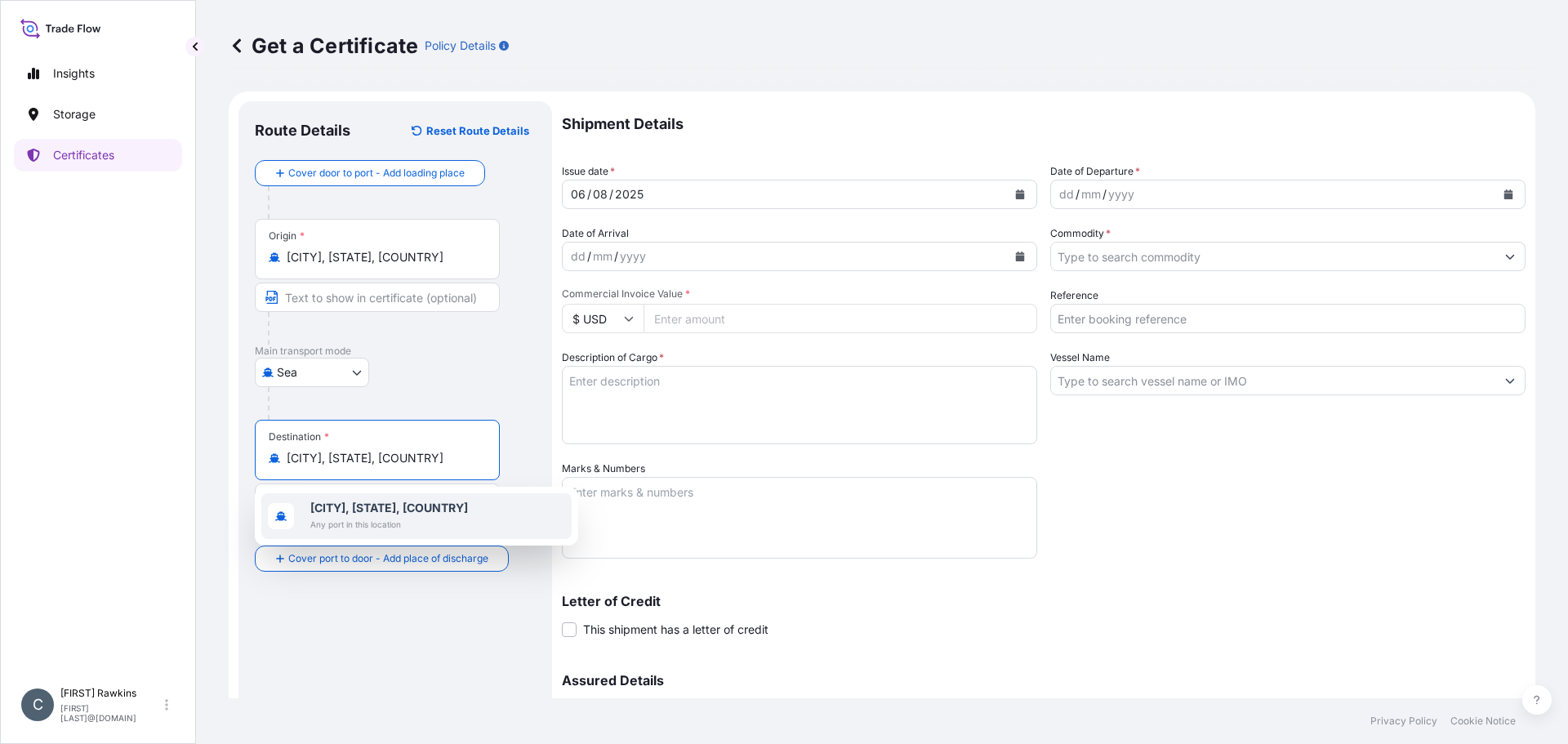 click on "[CITY], [STATE], [COUNTRY]" at bounding box center [389, 507] 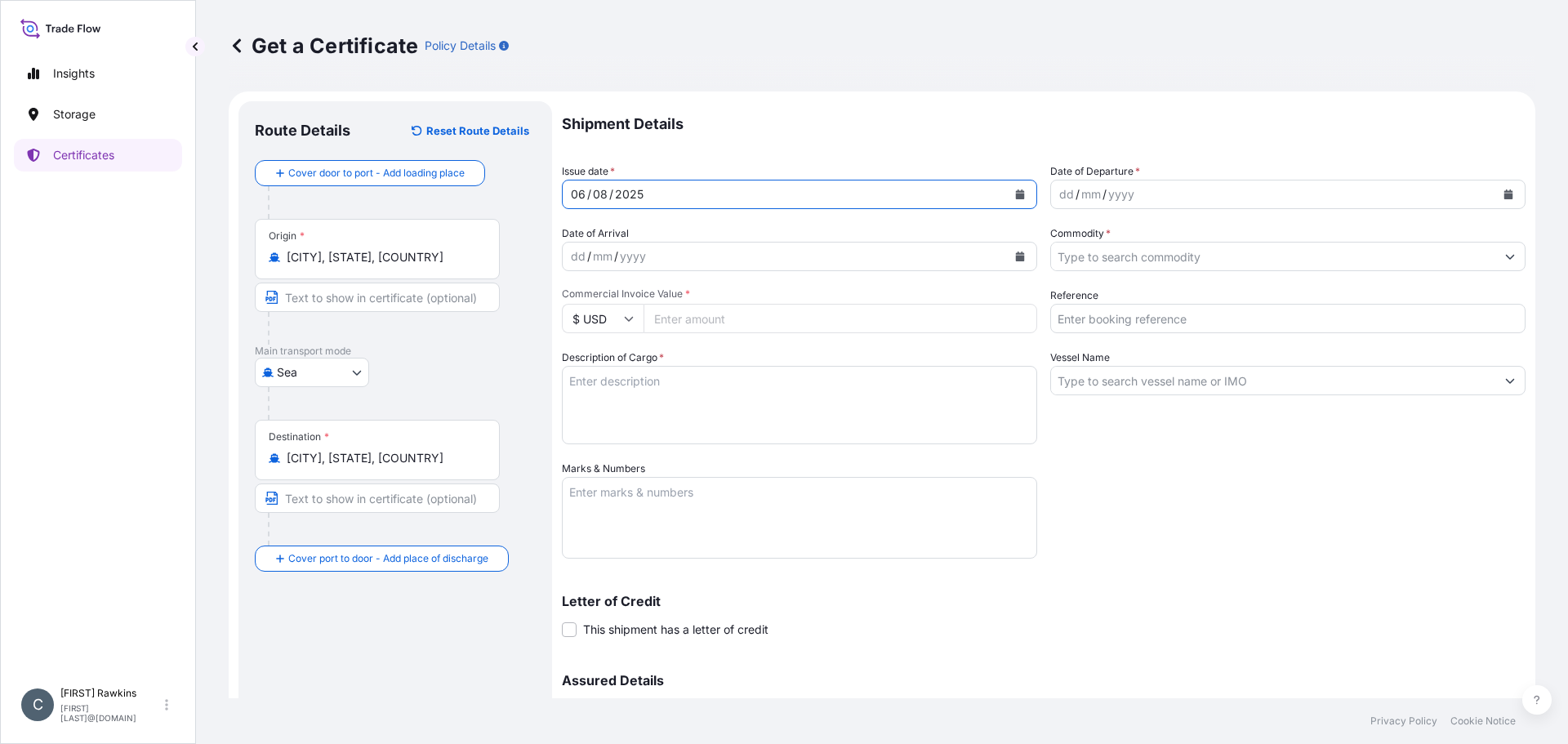 click 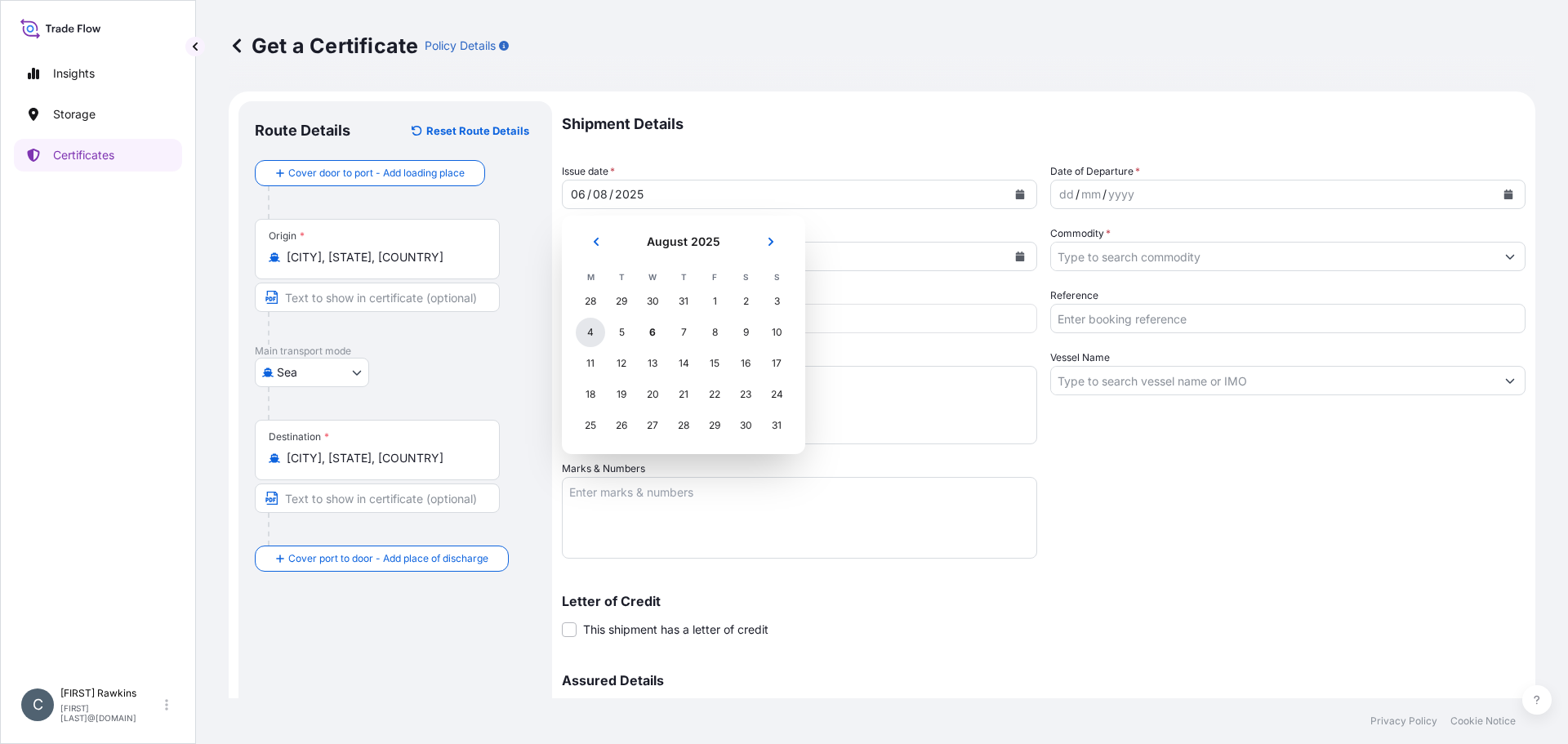 click on "4" at bounding box center [590, 332] 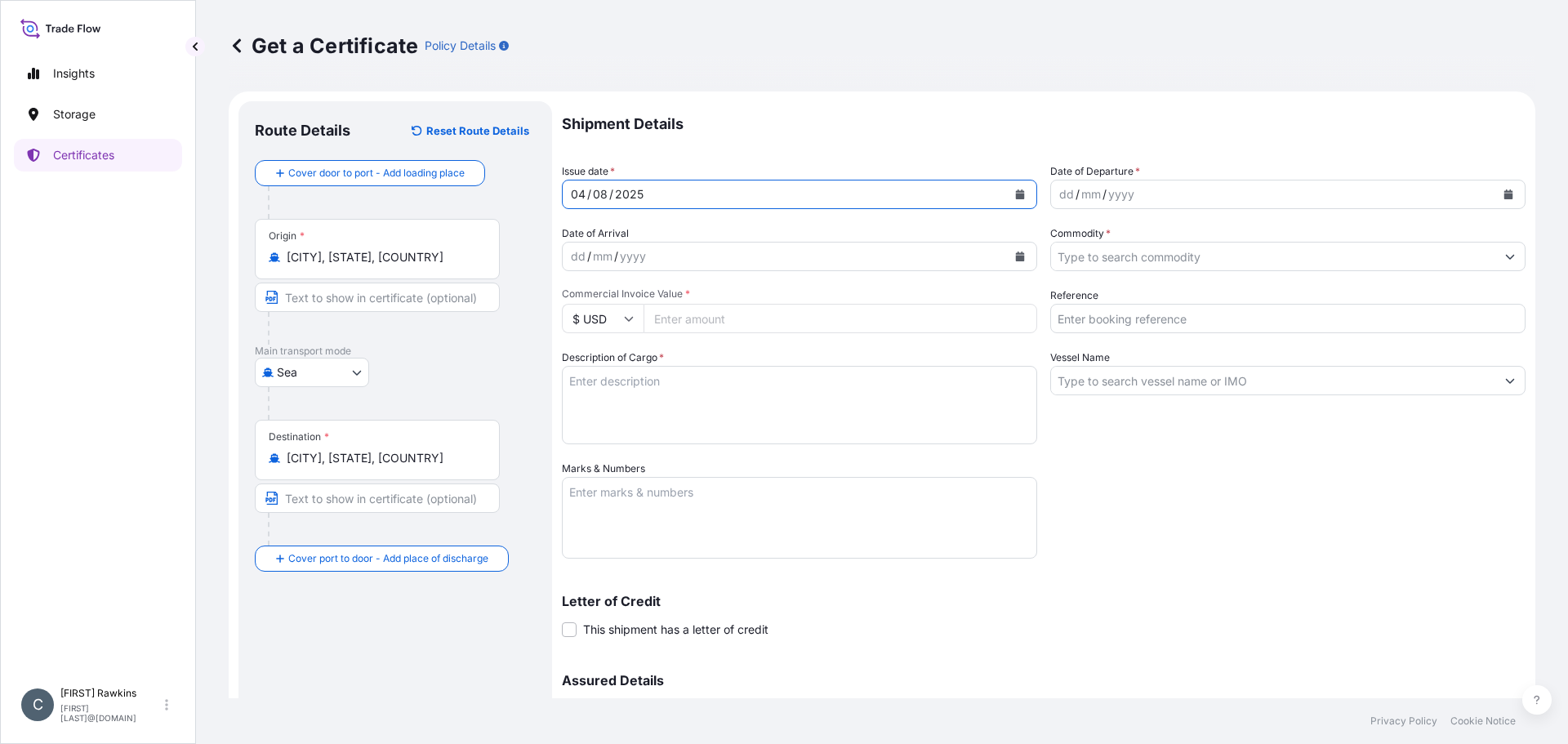 click on "yyyy" at bounding box center (1121, 194) 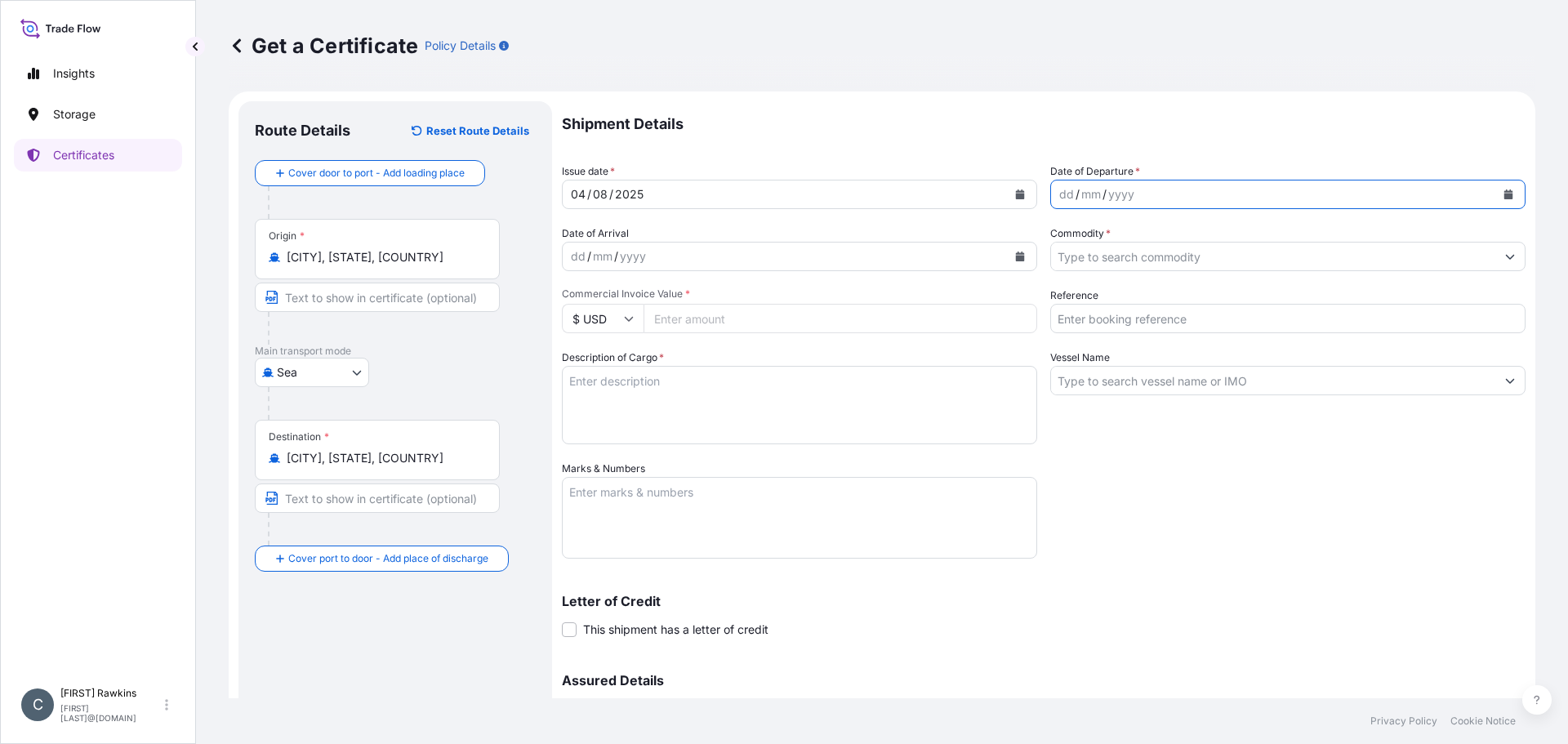 click 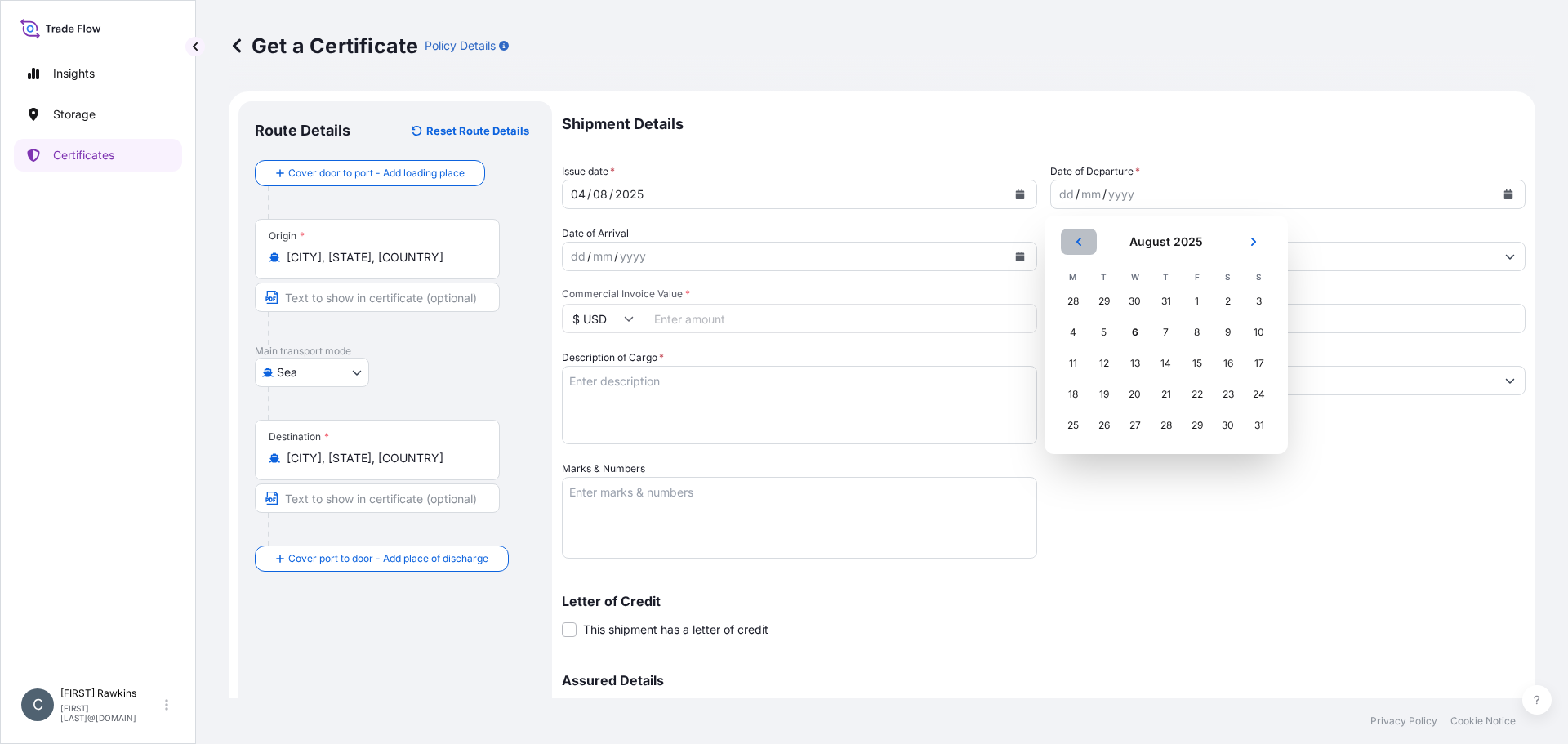 click 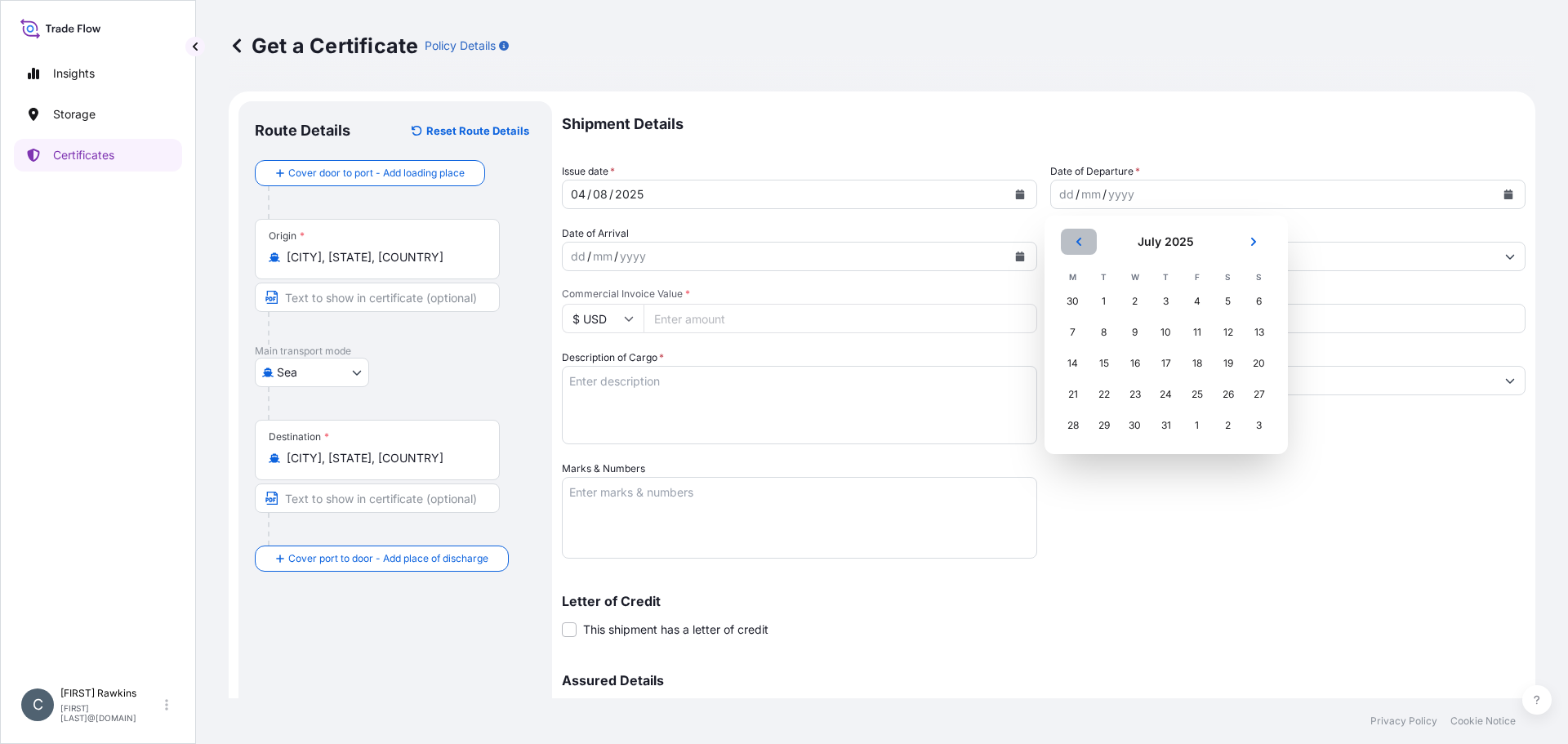click 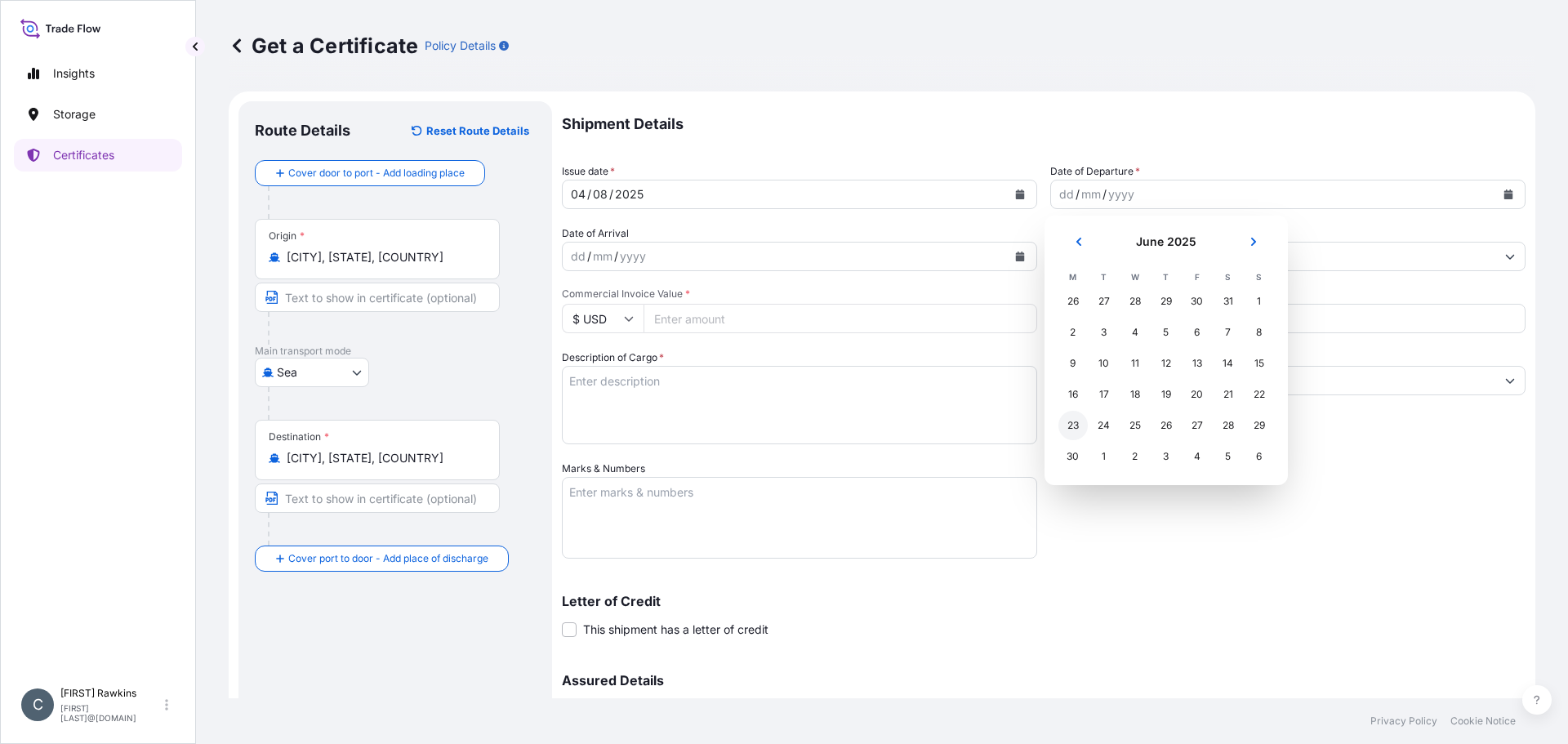 click on "23" at bounding box center [1073, 425] 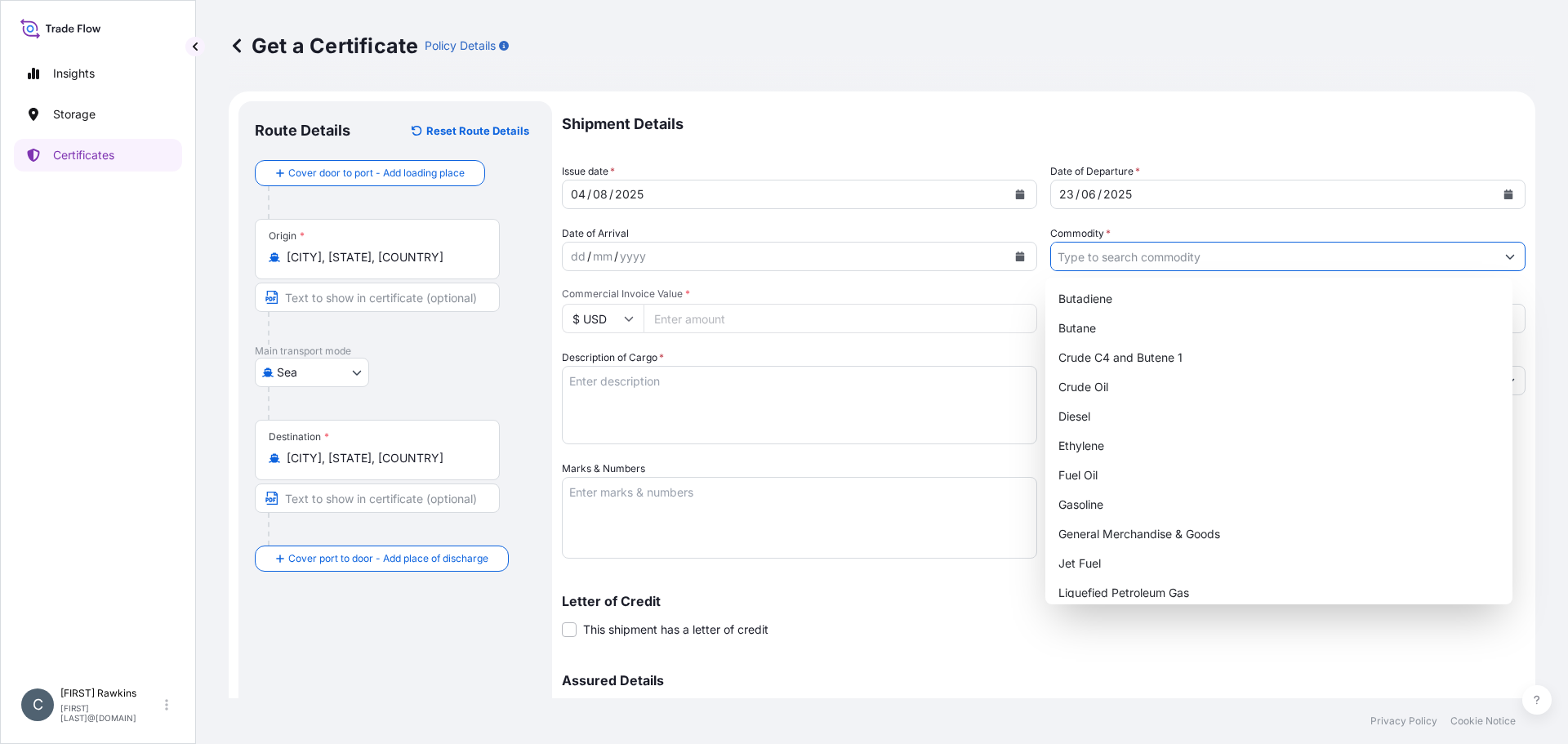 click on "Commodity *" at bounding box center (1273, 256) 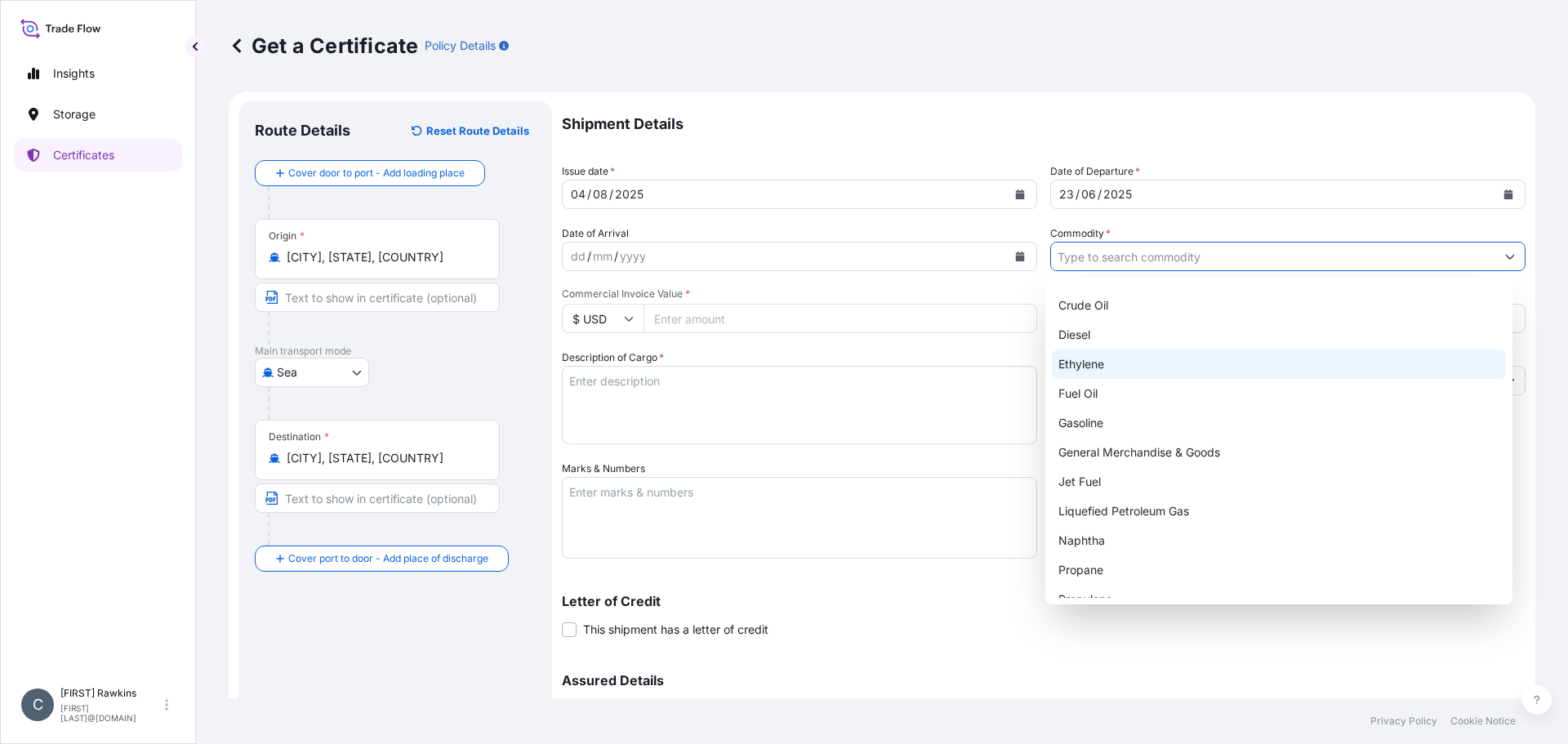 scroll, scrollTop: 127, scrollLeft: 0, axis: vertical 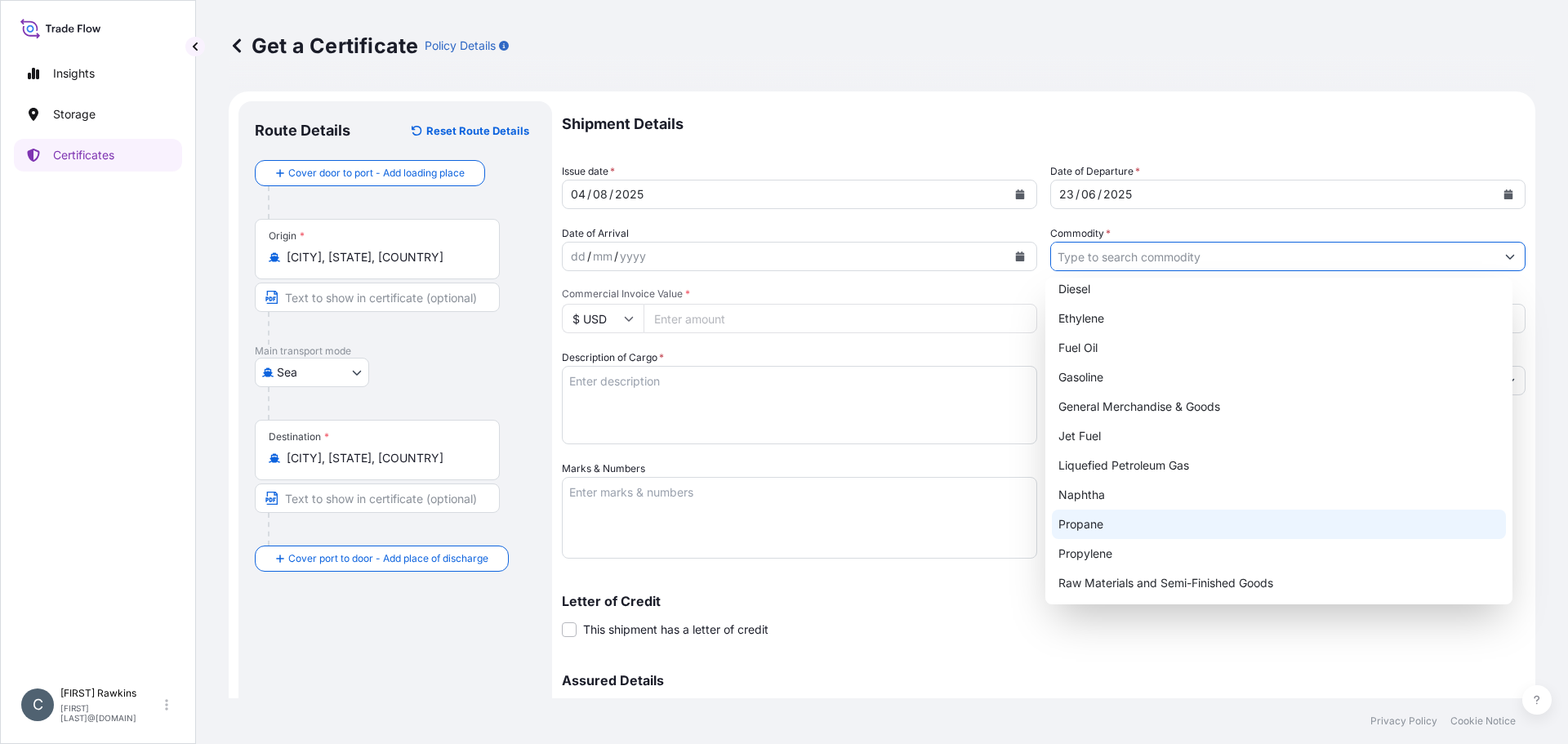 click on "Propane" at bounding box center (1279, 524) 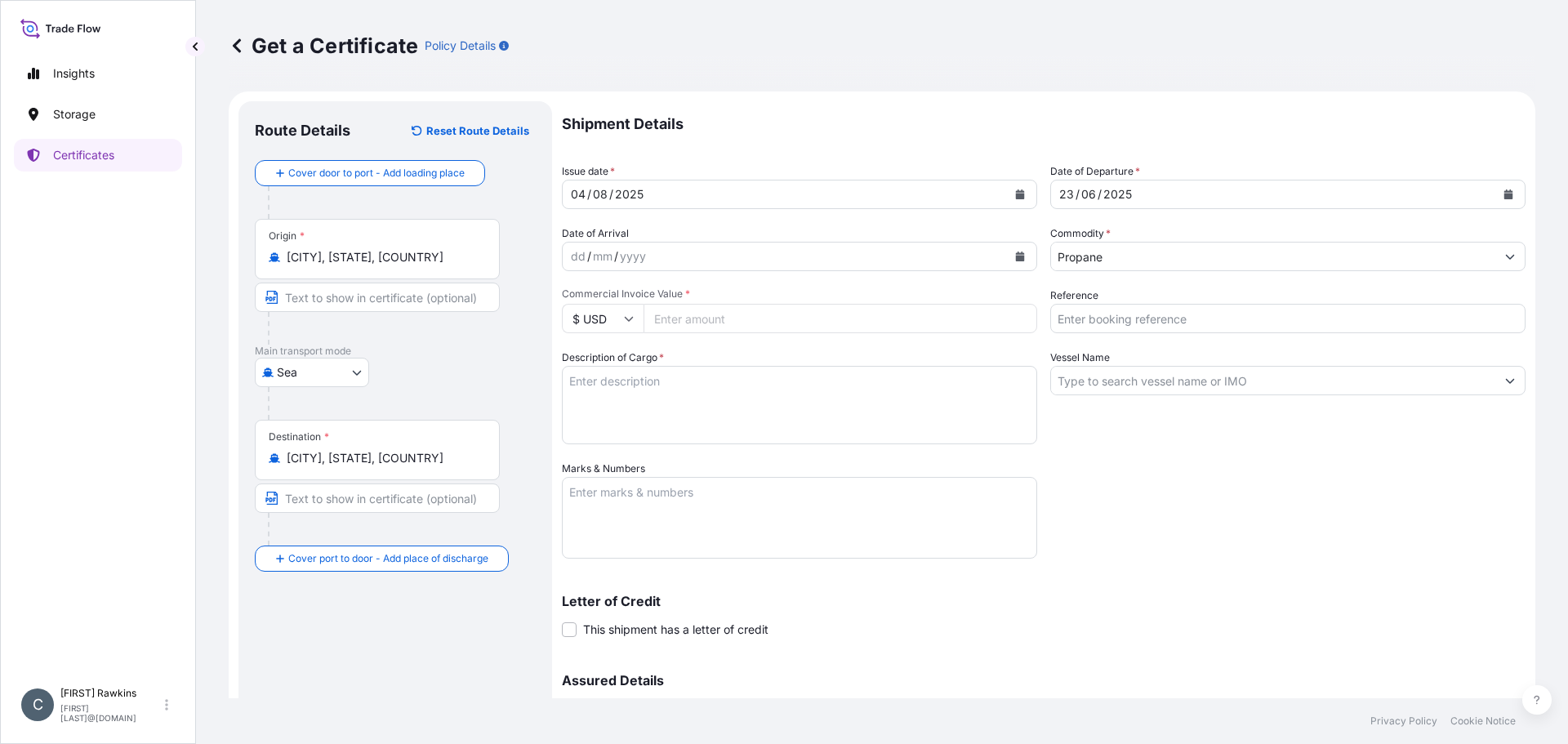click on "Commercial Invoice Value    *" at bounding box center (840, 319) 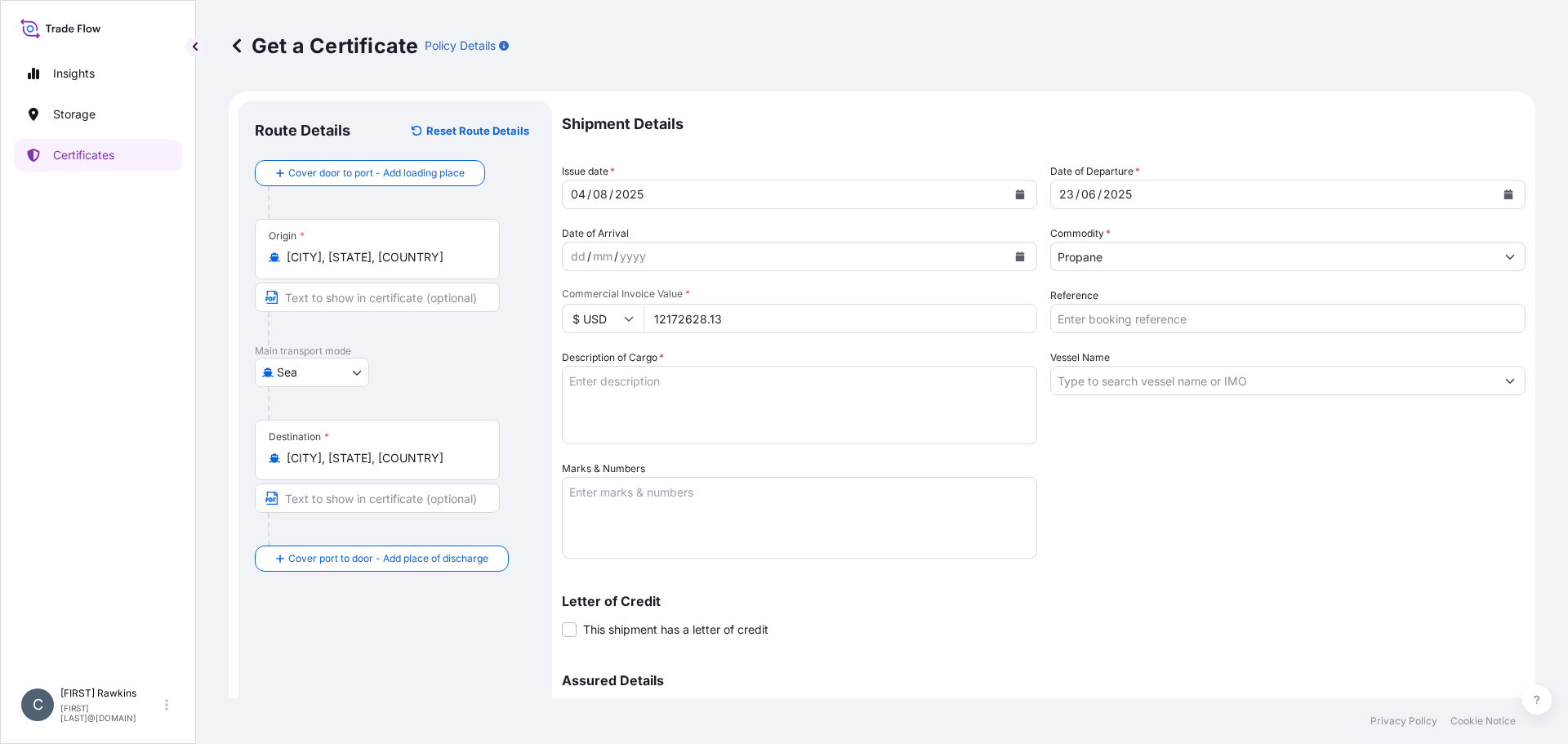 type on "12172628.13" 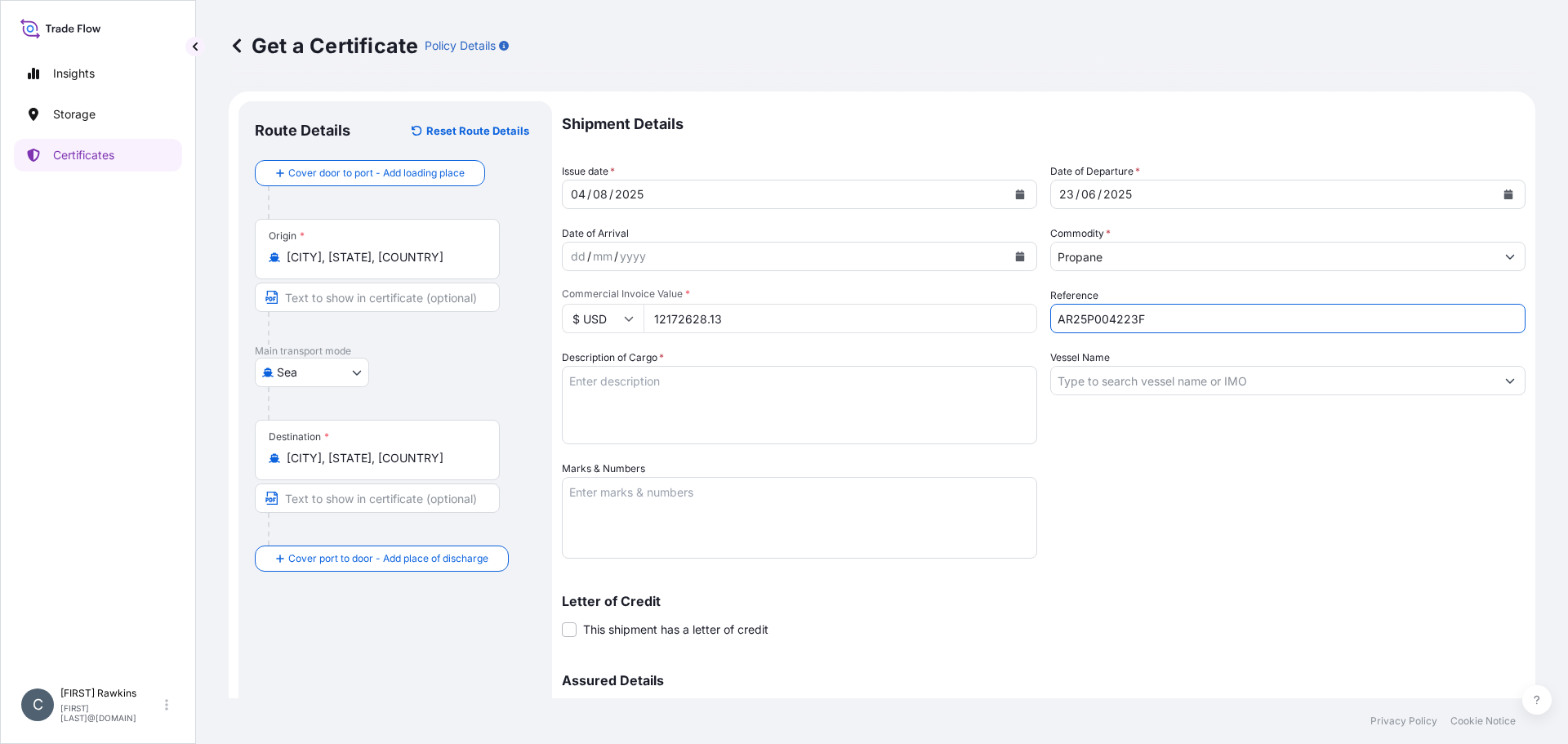 type on "AR25P004223F" 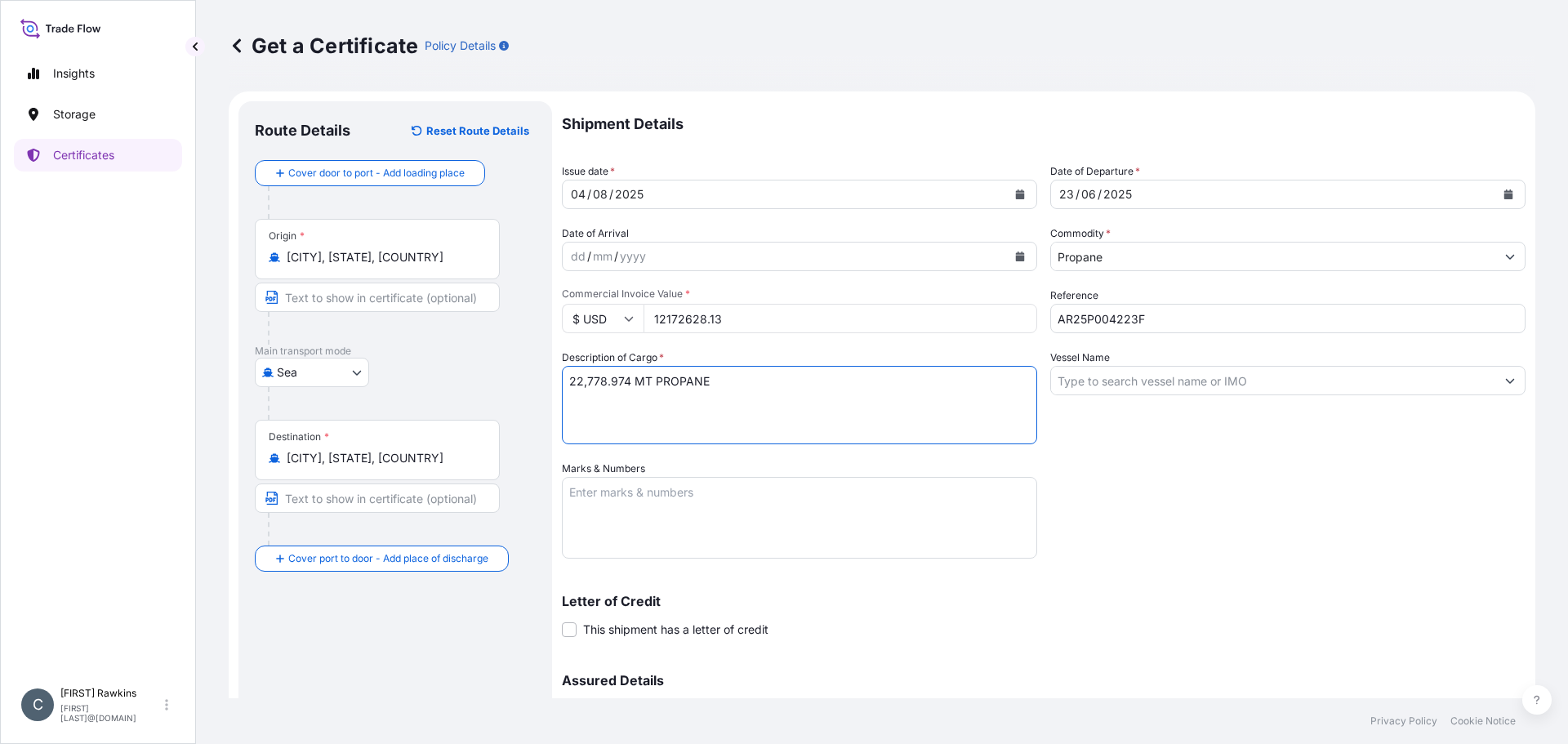 type on "22,778.974 MT PROPANE" 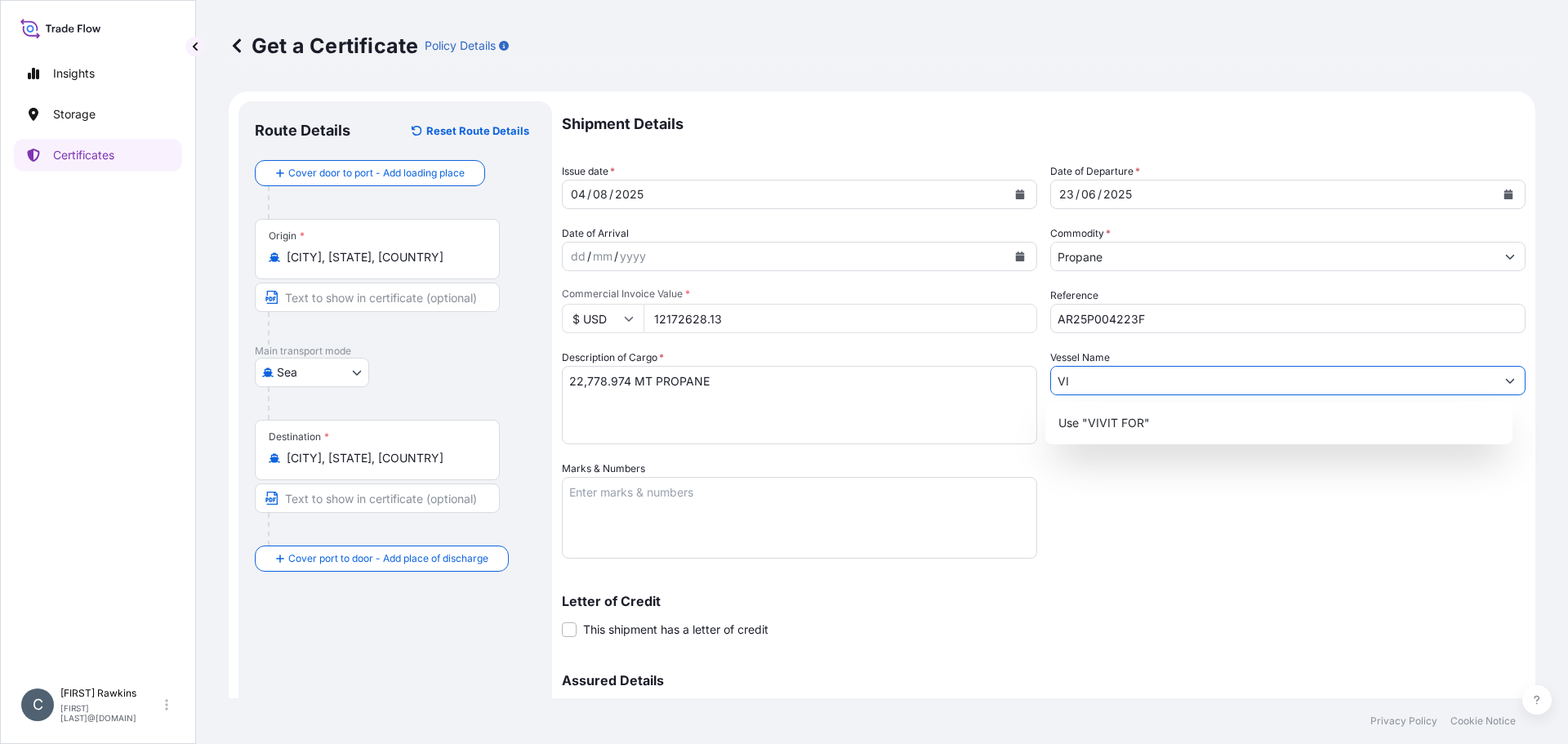 type on "V" 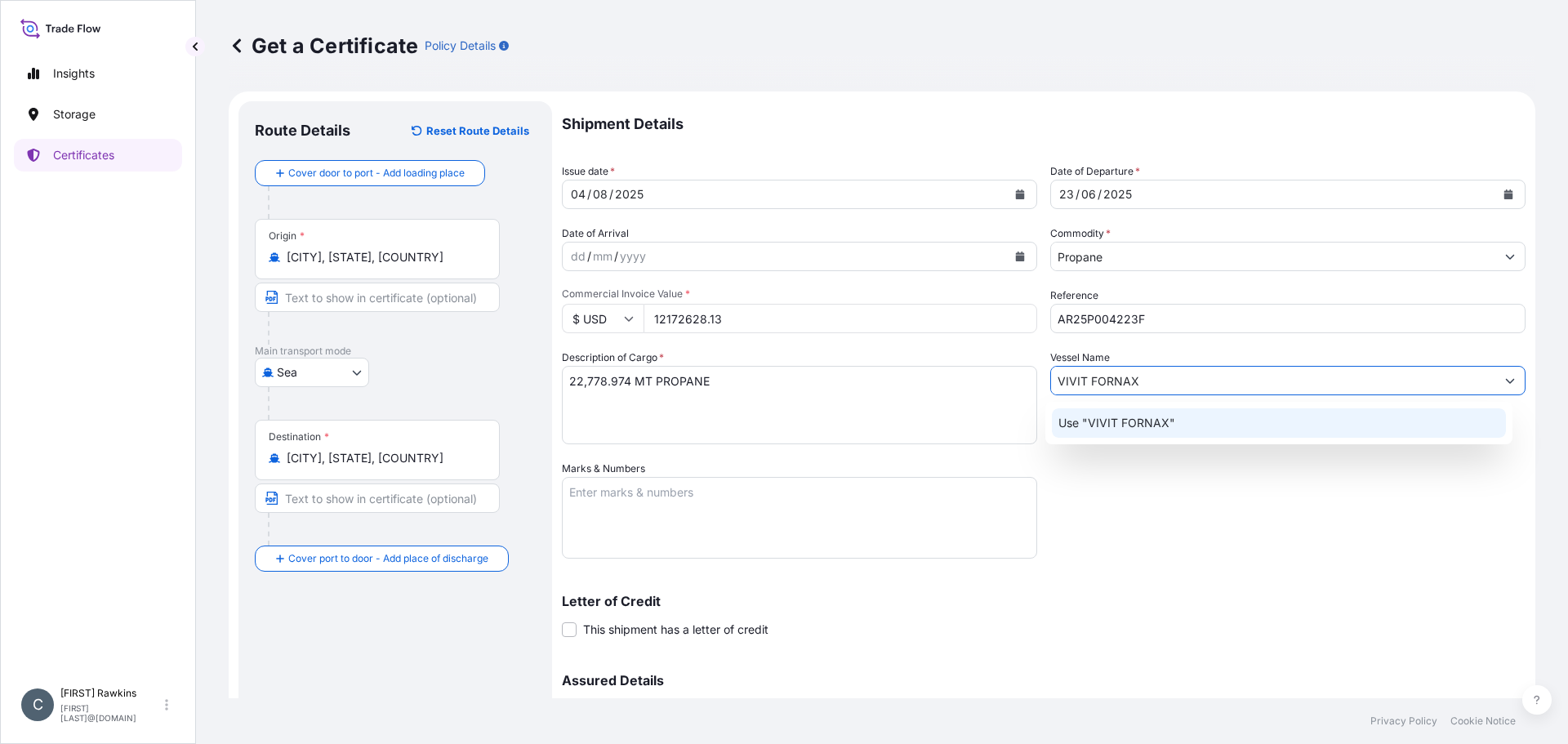 click on "Use "VIVIT FORNAX"" 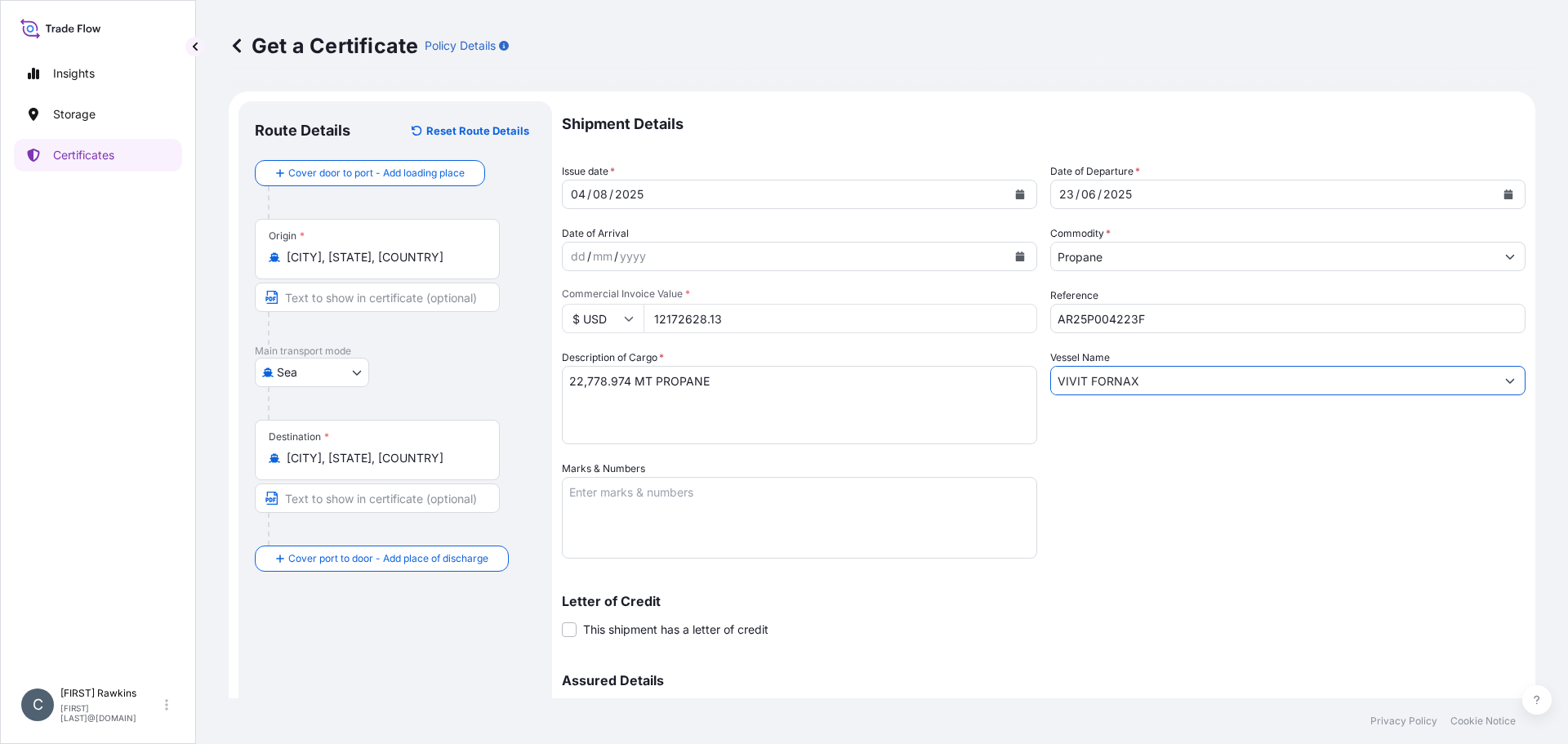 type on "VIVIT FORNAX" 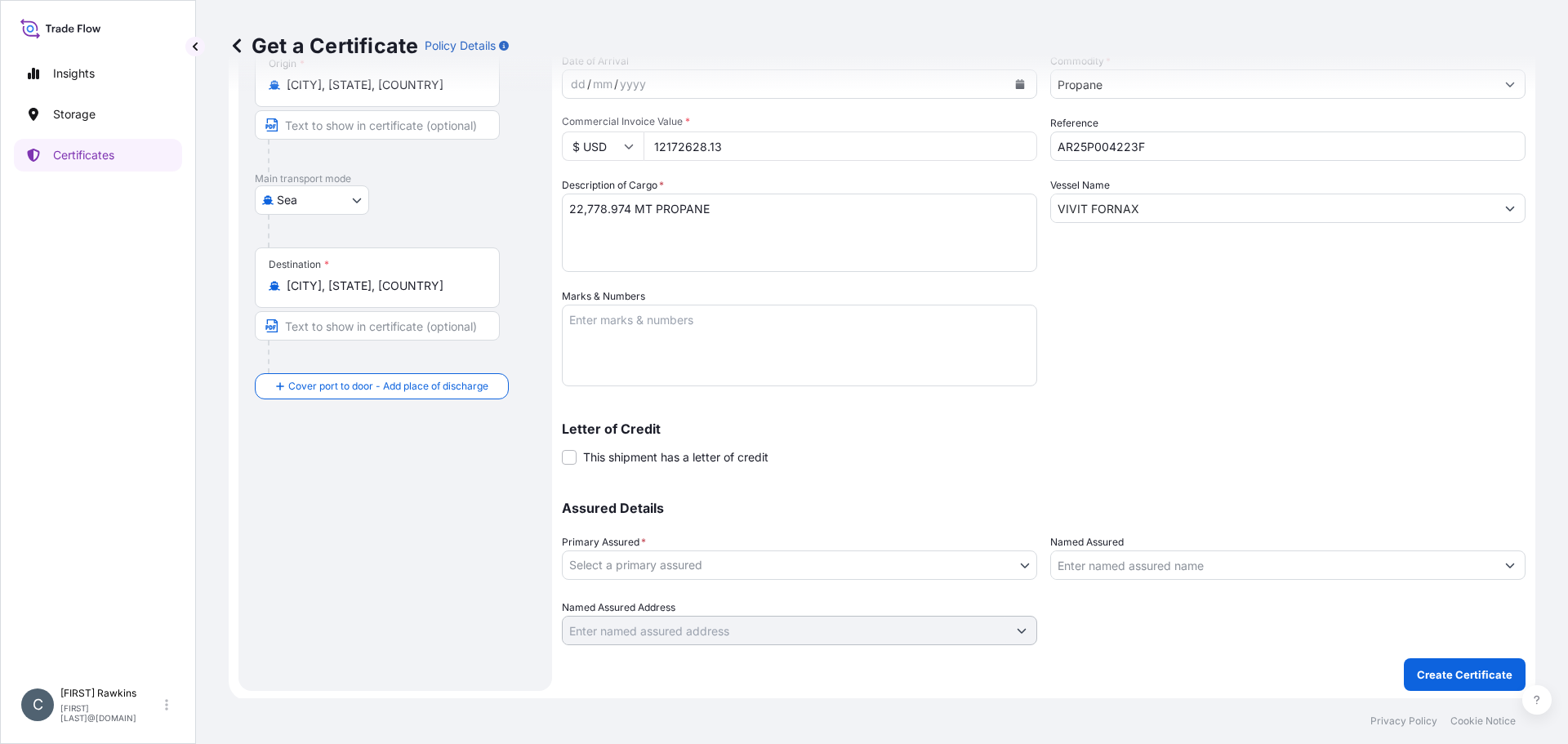scroll, scrollTop: 175, scrollLeft: 0, axis: vertical 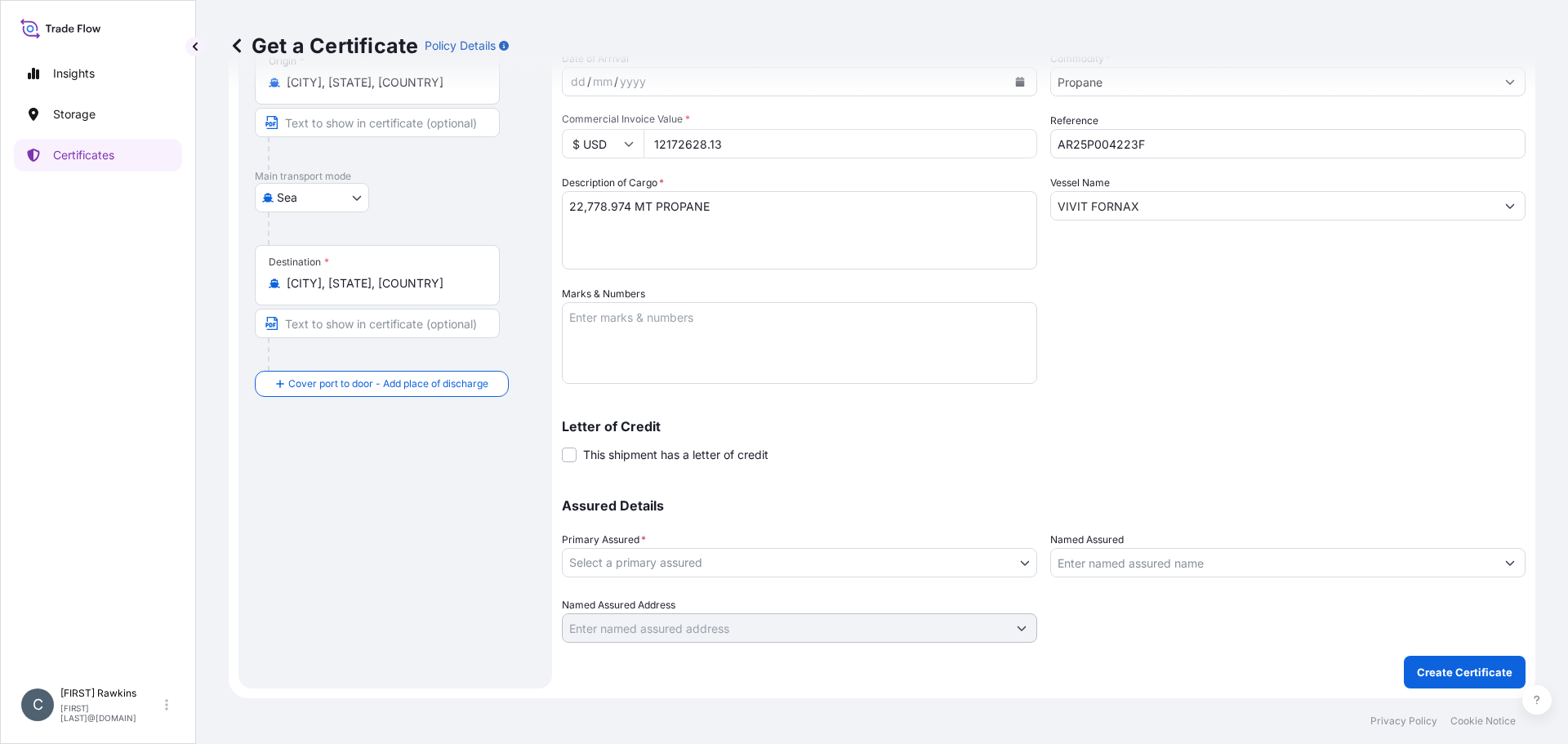 click on "Insights Storage Certificates C [FIRST]   [LAST] [FIRST][LAST]@[DOMAIN] Get a Certificate Policy Details Route Details Reset Route Details   Cover door to port - Add loading place Place of loading Road / Inland Road / Inland Origin * [CITY], [STATE], [COUNTRY] Main transport mode Sea Road Sea Pipeline Shore Tank Air Destination * [CITY], [STATE], [COUNTRY] Cover port to door - Add place of discharge Road / Inland Road / Inland Place of Discharge Shipment Details Issue date * [DATE] Date of Departure * [DATE] Date of Arrival [DATE] Commodity * Propane Packing Category Commercial Invoice Value    * $ USD [NUMBER] Reference [ALPHANUMERIC] Description of Cargo * [NUMBER] MT PROPANE Vessel Name VIVIT FORNAX Marks & Numbers Letter of Credit This shipment has a letter of credit Letter of credit * Letter of credit may not exceed 12000 characters Assured Details Primary Assured * Select a primary assured Petregaz and/or Petre Imports Petredec Limited Petredec Pte Limited NexEnergy Inc. 0" at bounding box center (784, 372) 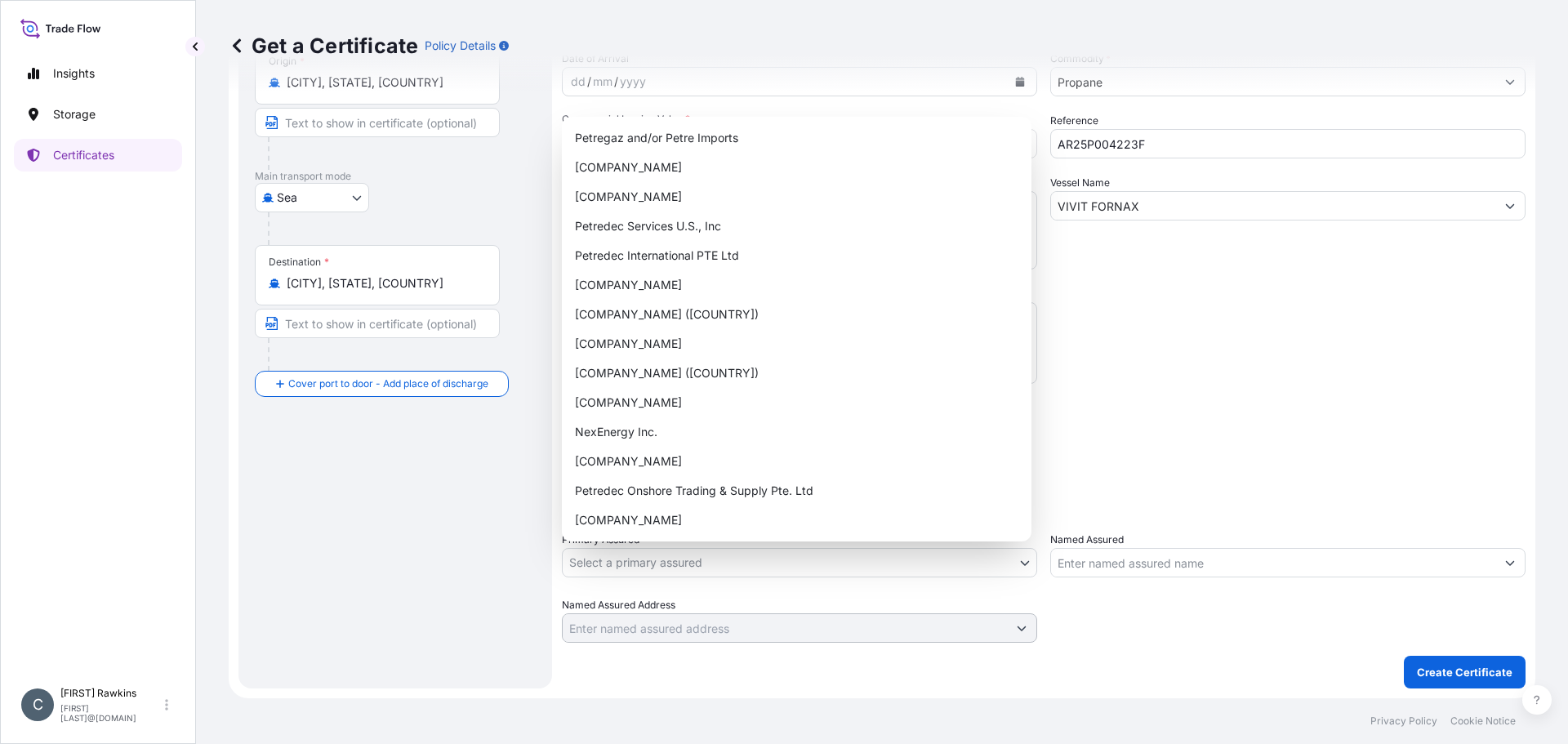 click on "Insights Storage Certificates C [FIRST]   [LAST] [FIRST][LAST]@[DOMAIN] Get a Certificate Policy Details Route Details Reset Route Details   Cover door to port - Add loading place Place of loading Road / Inland Road / Inland Origin * [CITY], [STATE], [COUNTRY] Main transport mode Sea Road Sea Pipeline Shore Tank Air Destination * [CITY], [STATE], [COUNTRY] Cover port to door - Add place of discharge Road / Inland Road / Inland Place of Discharge Shipment Details Issue date * [DATE] Date of Departure * [DATE] Date of Arrival [DATE] Commodity * Propane Packing Category Commercial Invoice Value    * $ USD [NUMBER] Reference [ALPHANUMERIC] Description of Cargo * [NUMBER] MT PROPANE Vessel Name VIVIT FORNAX Marks & Numbers Letter of Credit This shipment has a letter of credit Letter of credit * Letter of credit may not exceed 12000 characters Assured Details Primary Assured * Select a primary assured Petregaz and/or Petre Imports Petredec Limited Petredec Pte Limited NexEnergy Inc. 0" at bounding box center [784, 372] 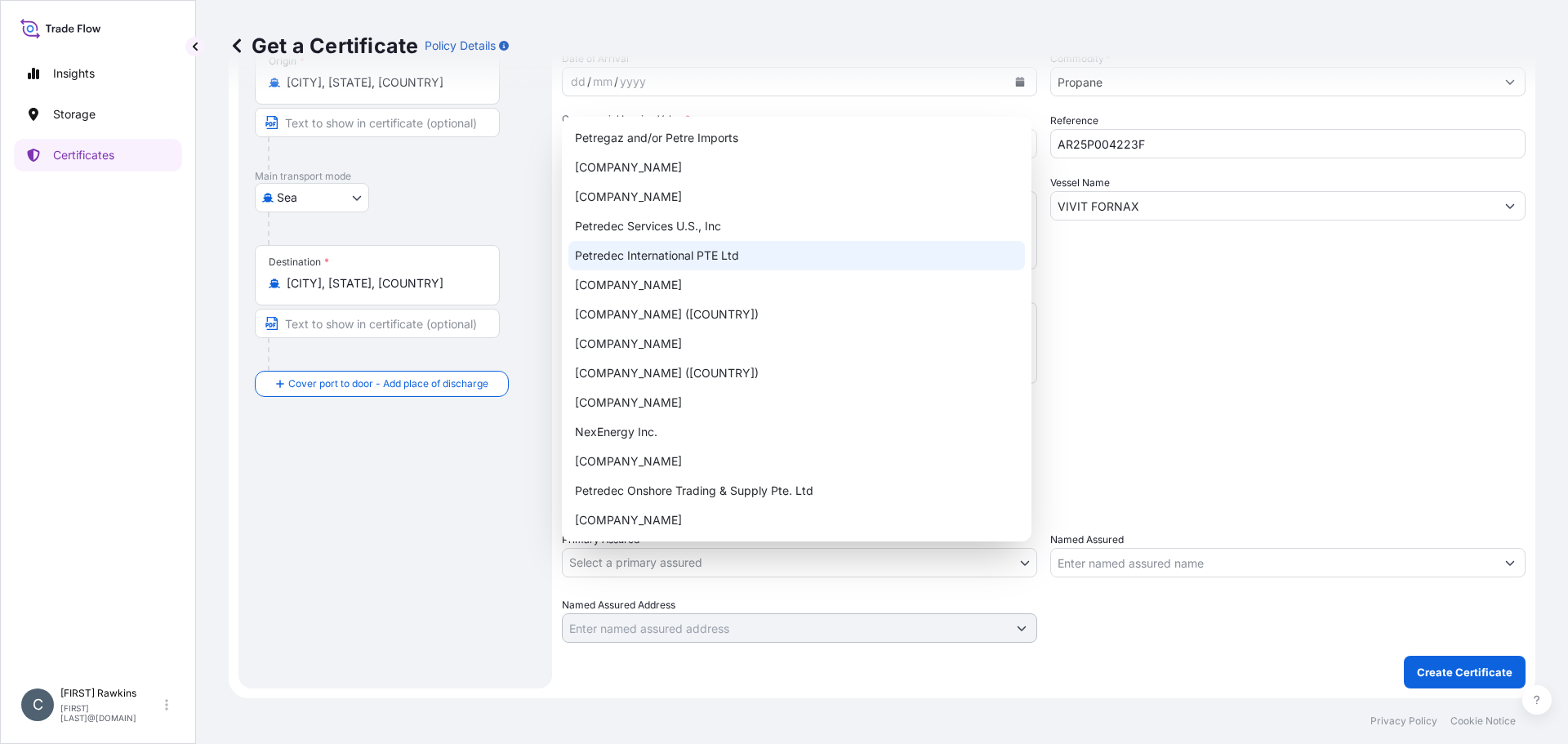 click on "Petredec International PTE Ltd" at bounding box center (796, 256) 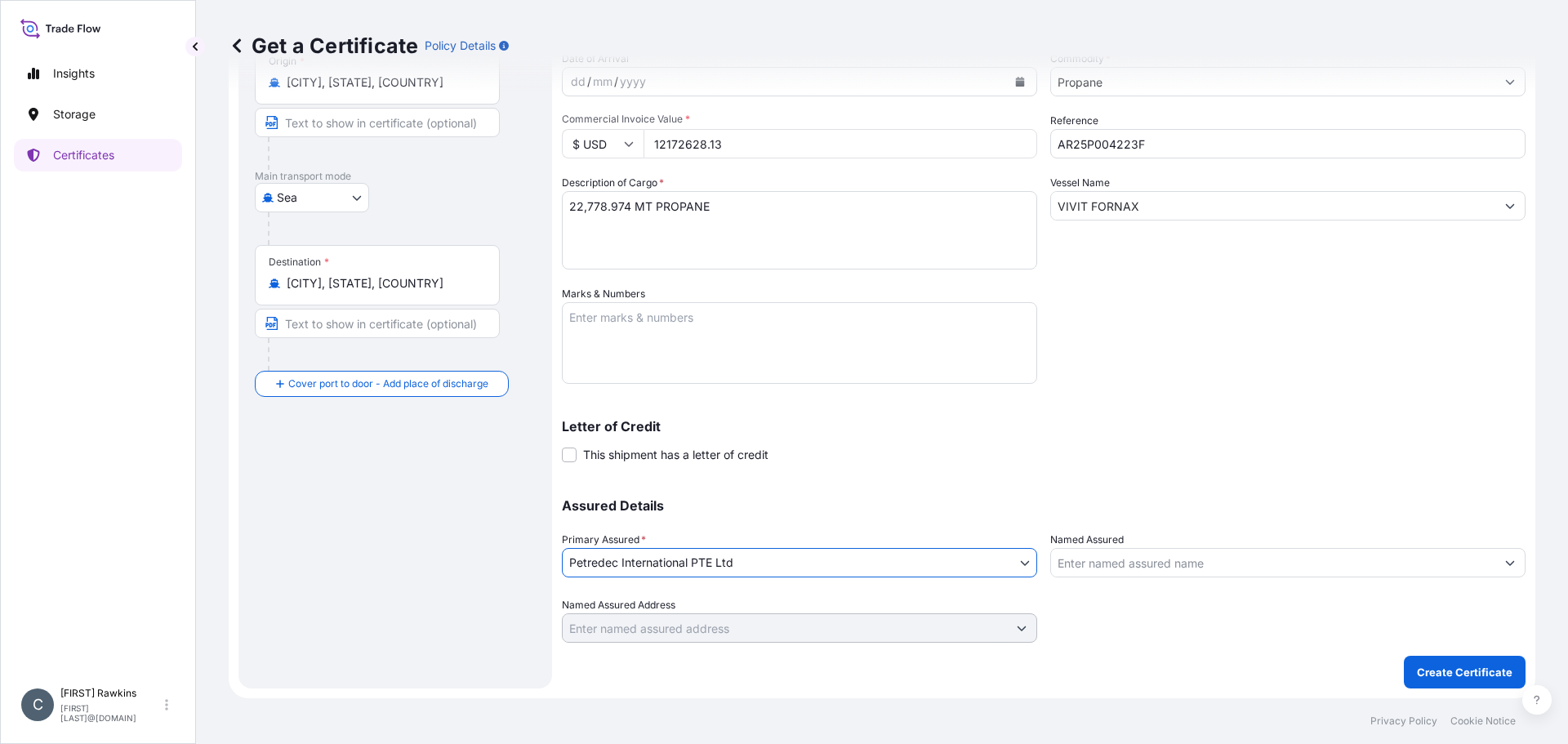 click on "Assured Details Primary Assured * Petredec International PTE Ltd Petregaz and/or Petre Imports Petredec Limited Petredec Pte Limited NexEnergy Inc. 0" at bounding box center [1044, 561] 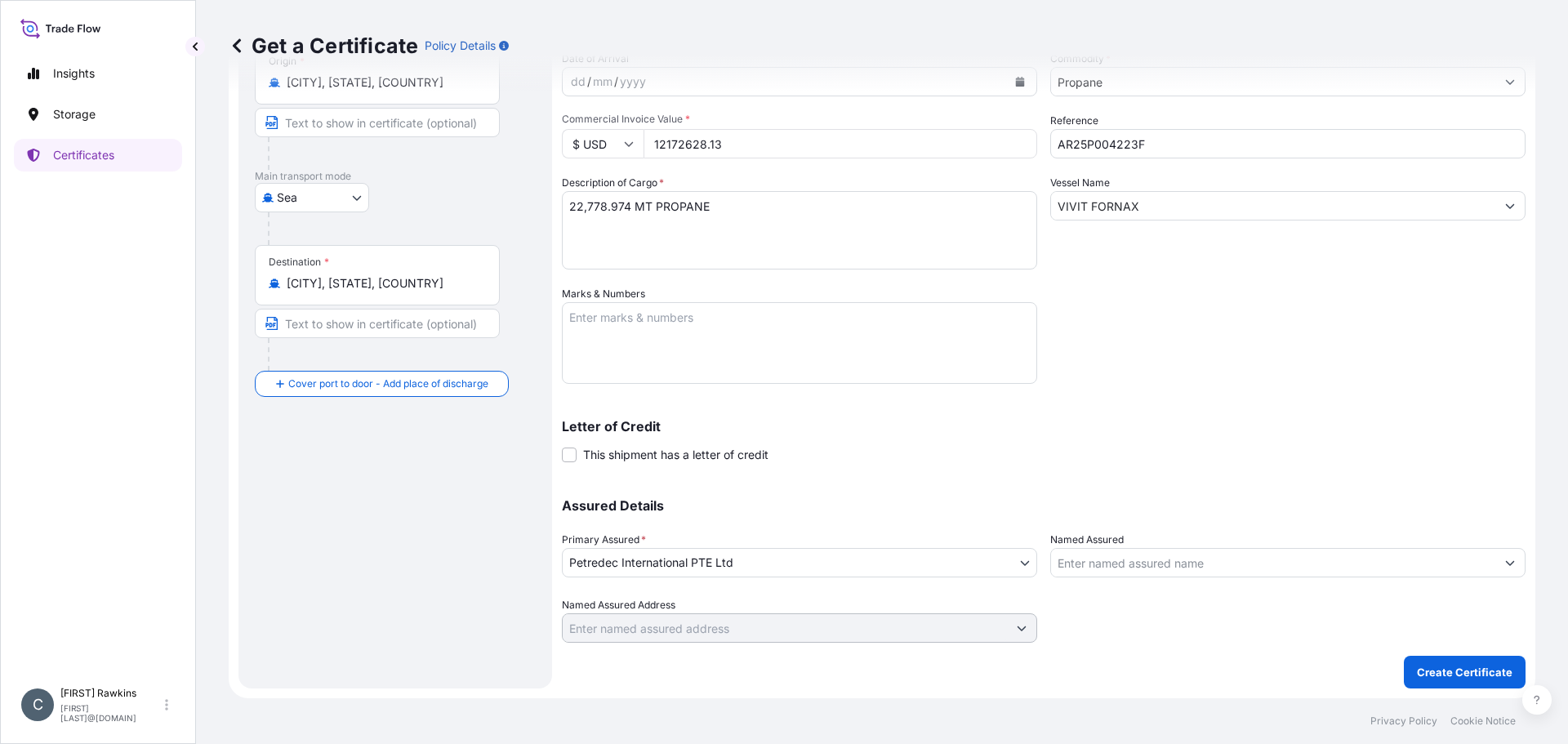 click on "Named Assured" at bounding box center [1273, 563] 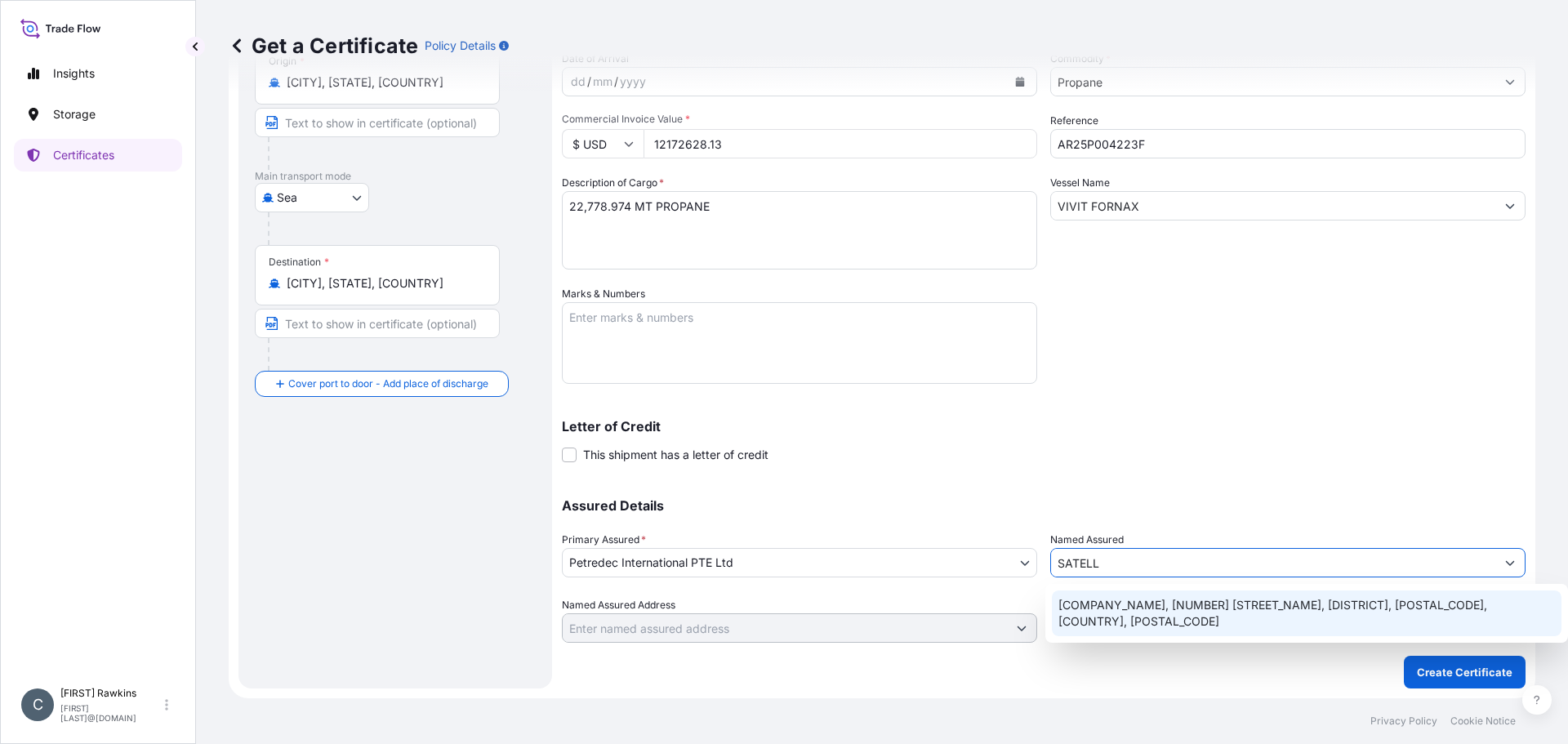 click on "[COMPANY_NAME], [NUMBER] [STREET_NAME], [DISTRICT], [POSTAL_CODE], [COUNTRY], [POSTAL_CODE]" at bounding box center (1307, 613) 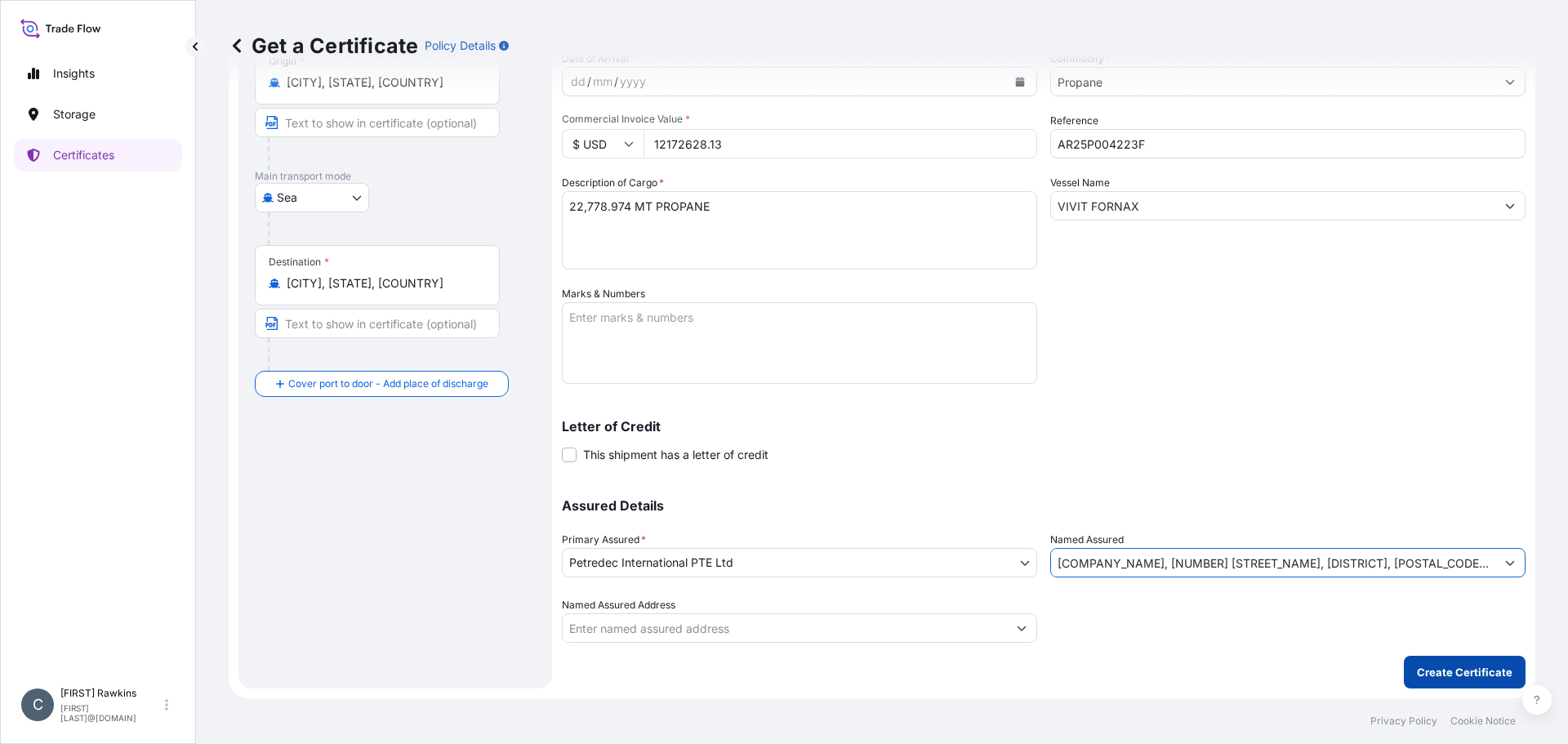 type on "[COMPANY_NAME], [NUMBER] [STREET_NAME], [DISTRICT], [POSTAL_CODE], [COUNTRY], [POSTAL_CODE]" 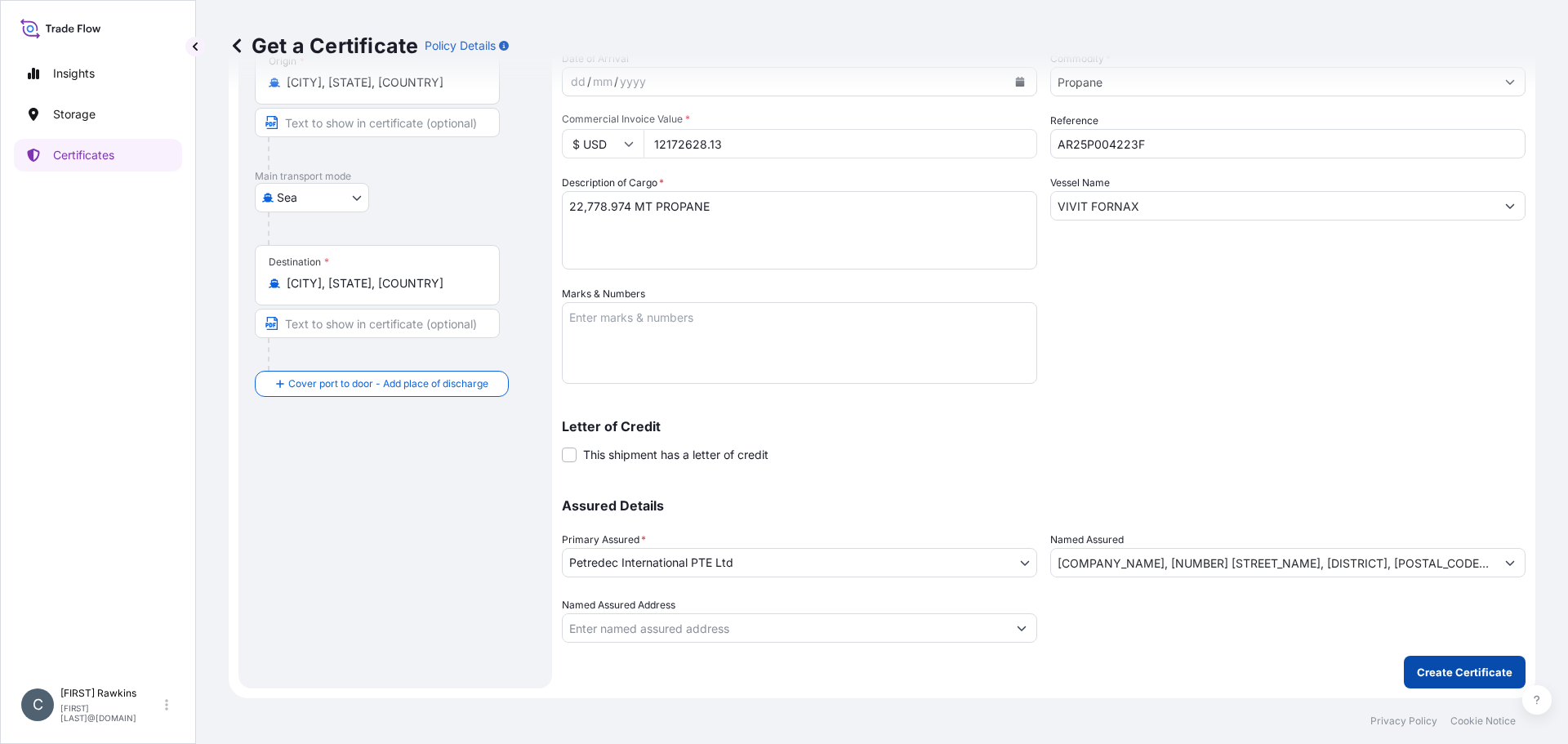 click on "Create Certificate" at bounding box center (1464, 672) 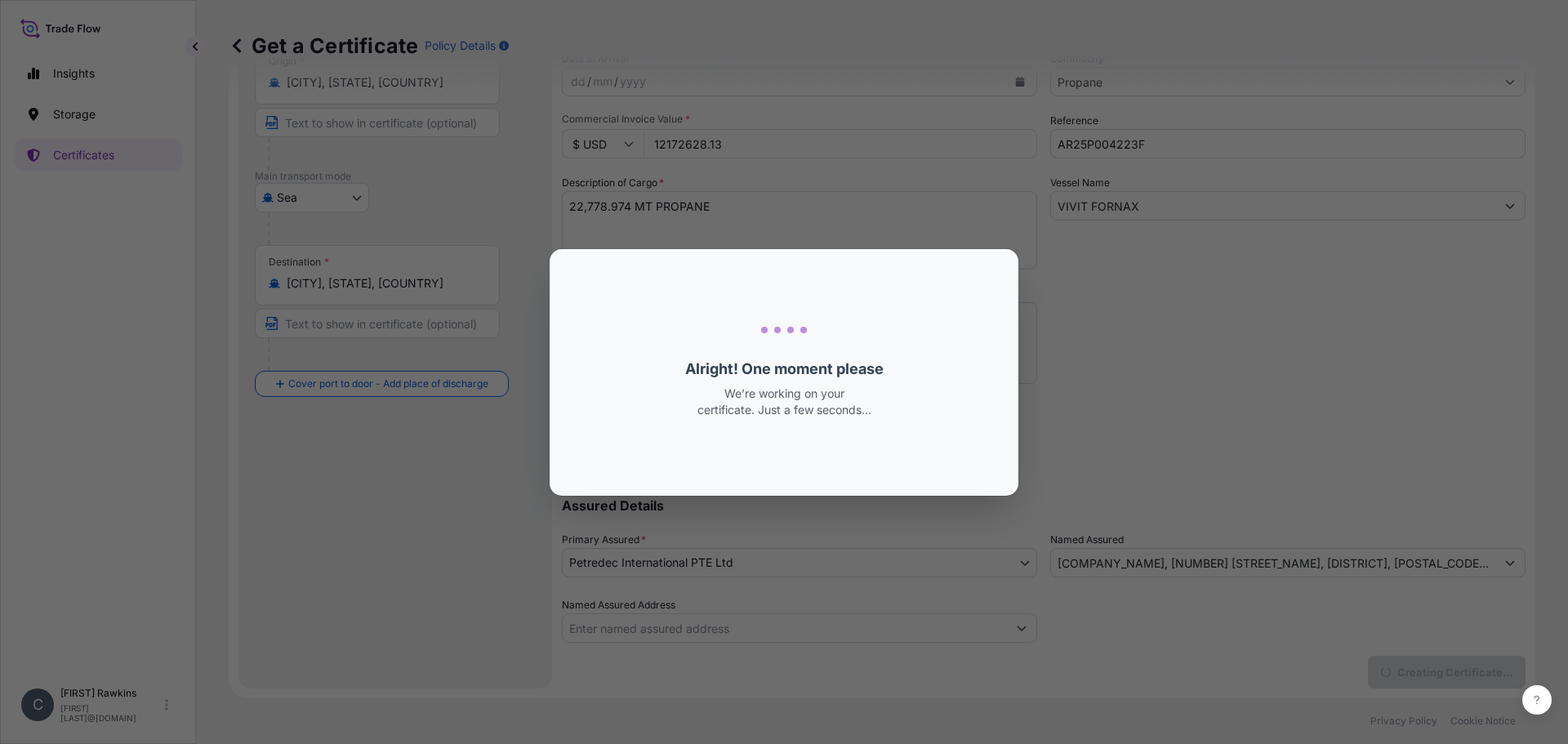 scroll, scrollTop: 0, scrollLeft: 0, axis: both 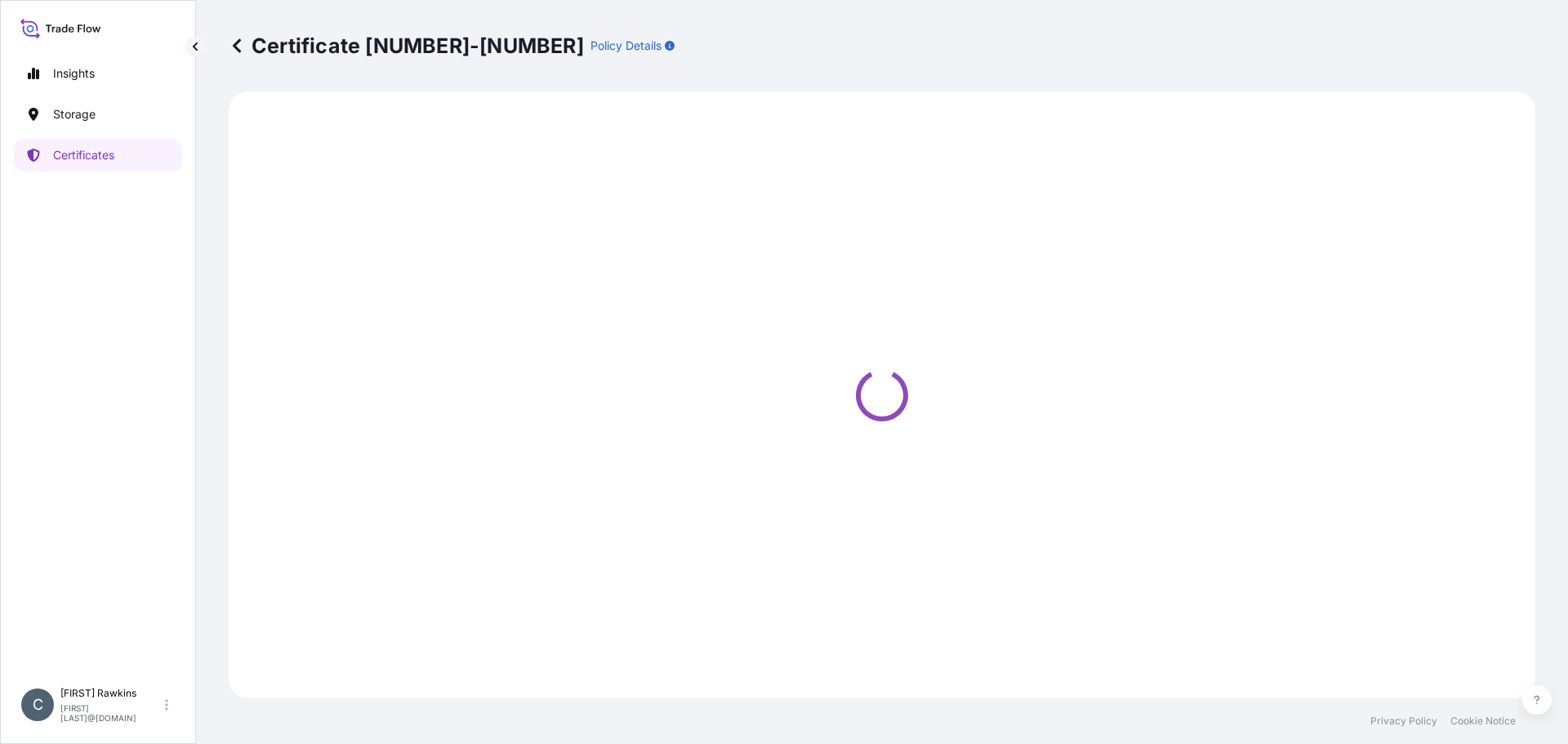 select on "Sea" 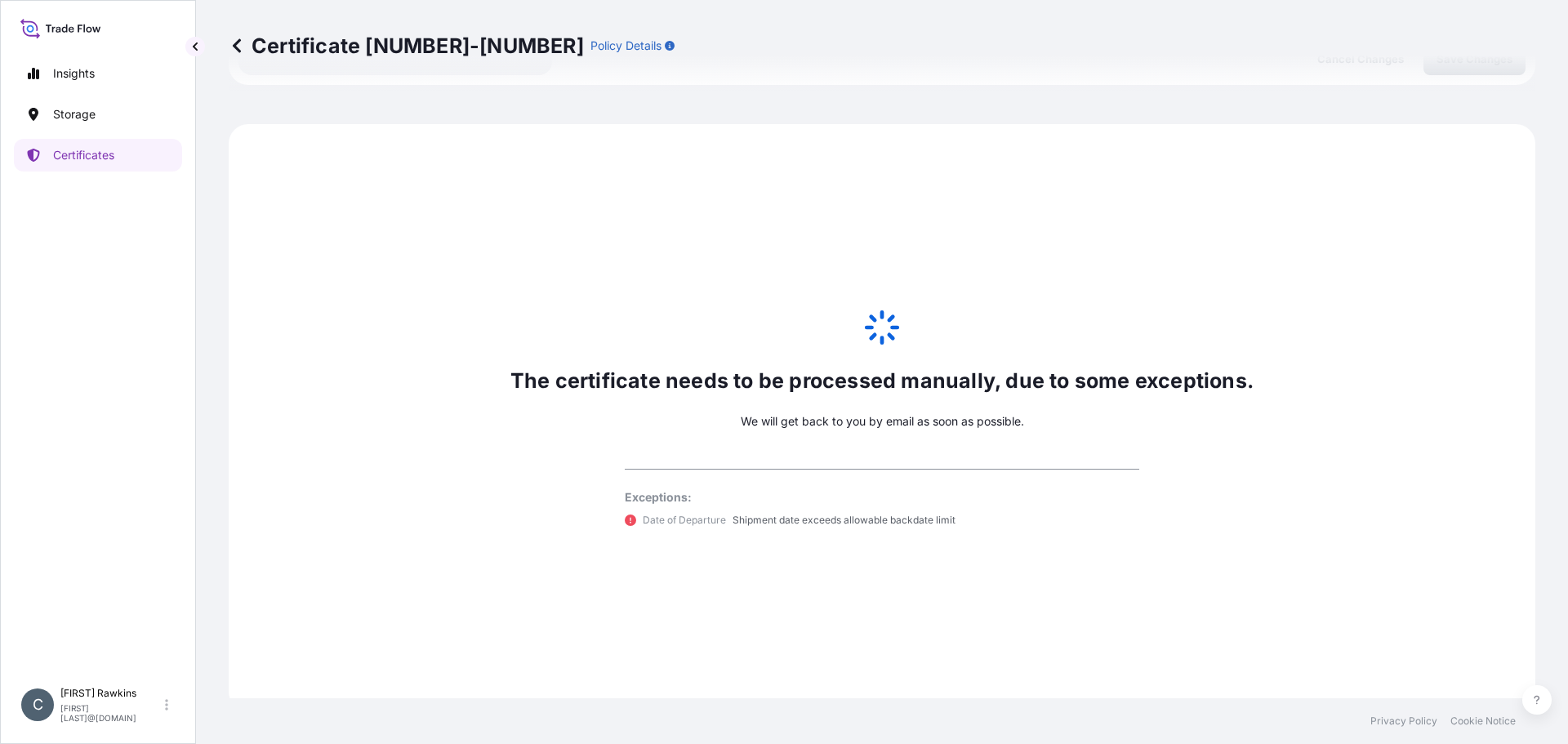 scroll, scrollTop: 801, scrollLeft: 0, axis: vertical 